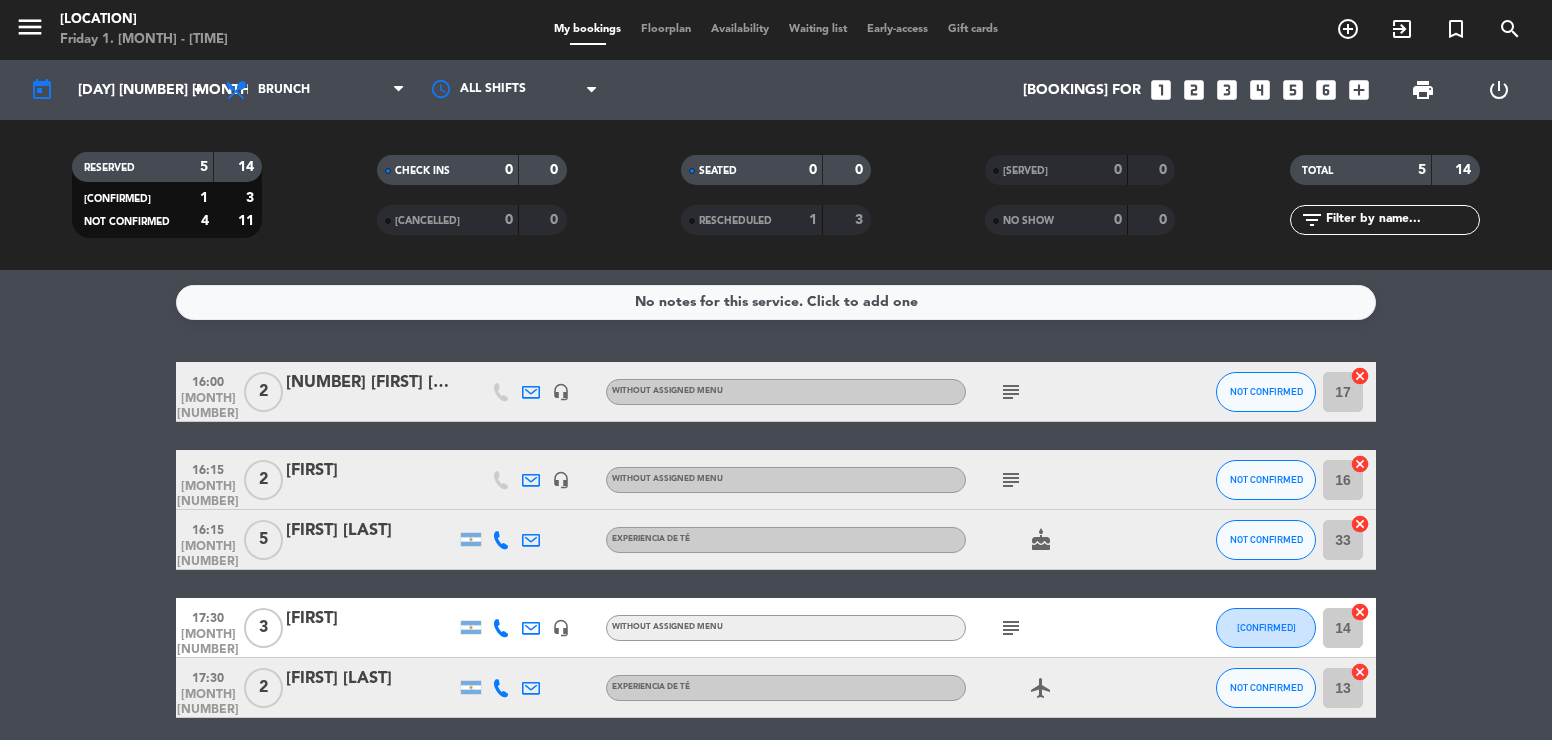 scroll, scrollTop: 0, scrollLeft: 0, axis: both 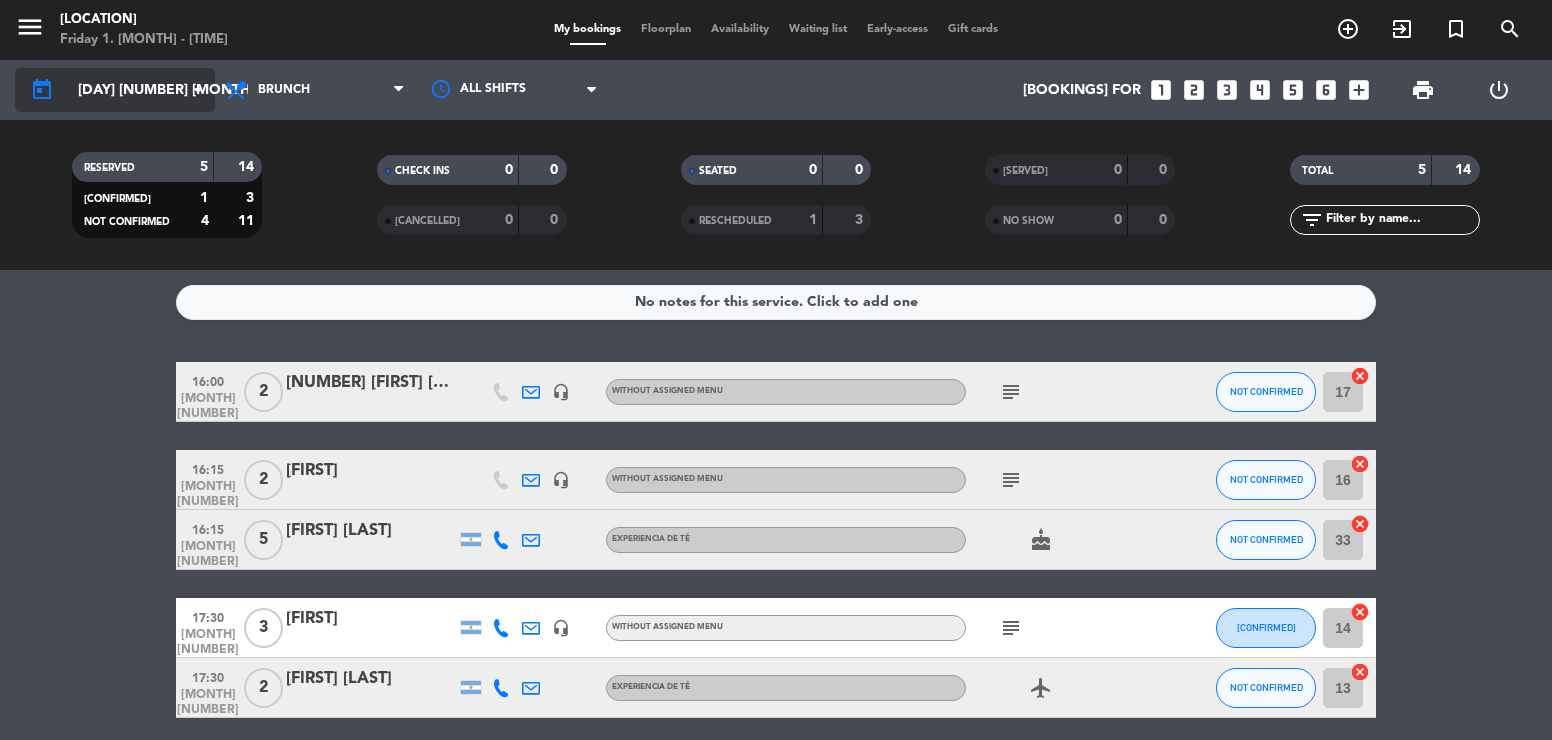 click on "[DAY] [NUMBER] [MONTH]" 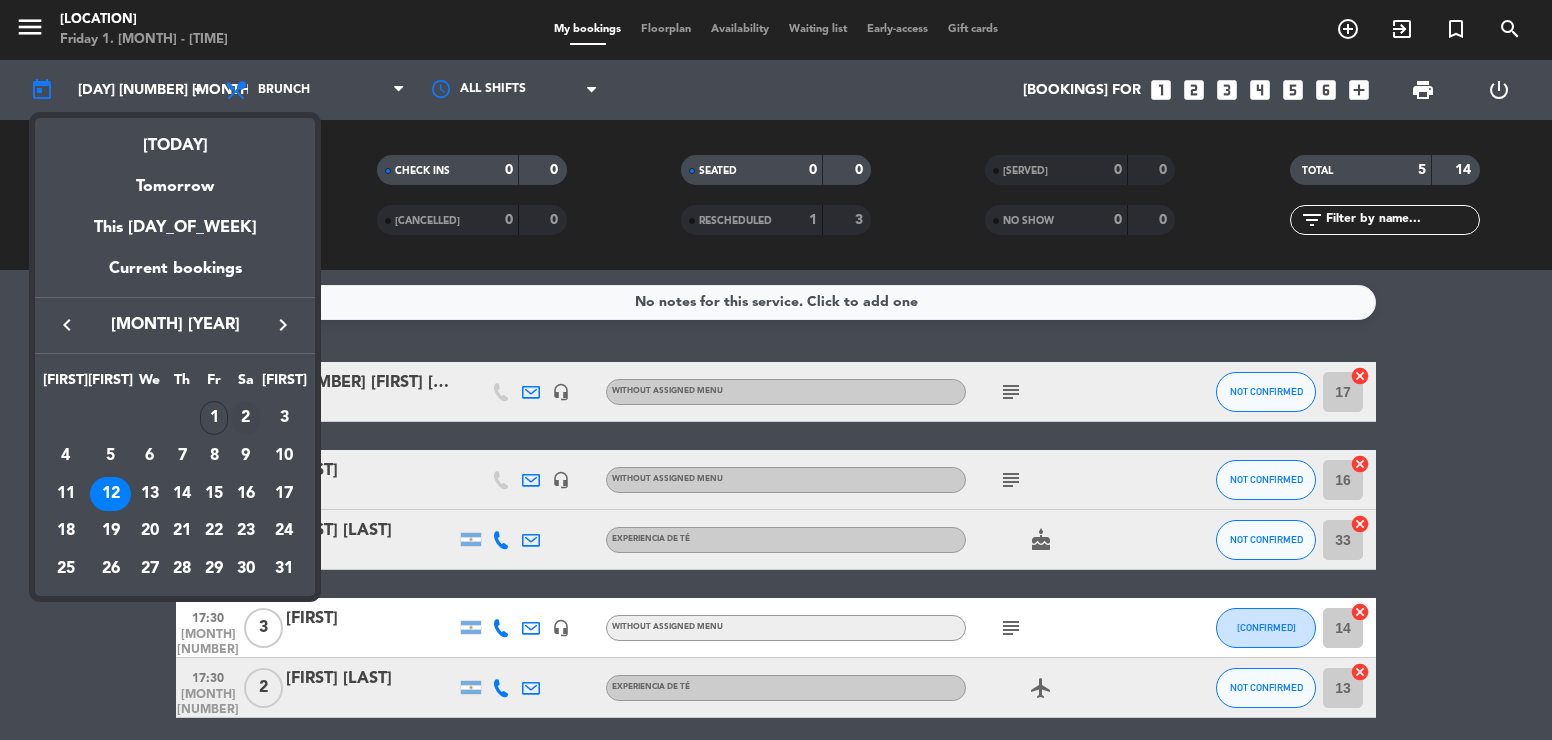 click on "2" at bounding box center [246, 418] 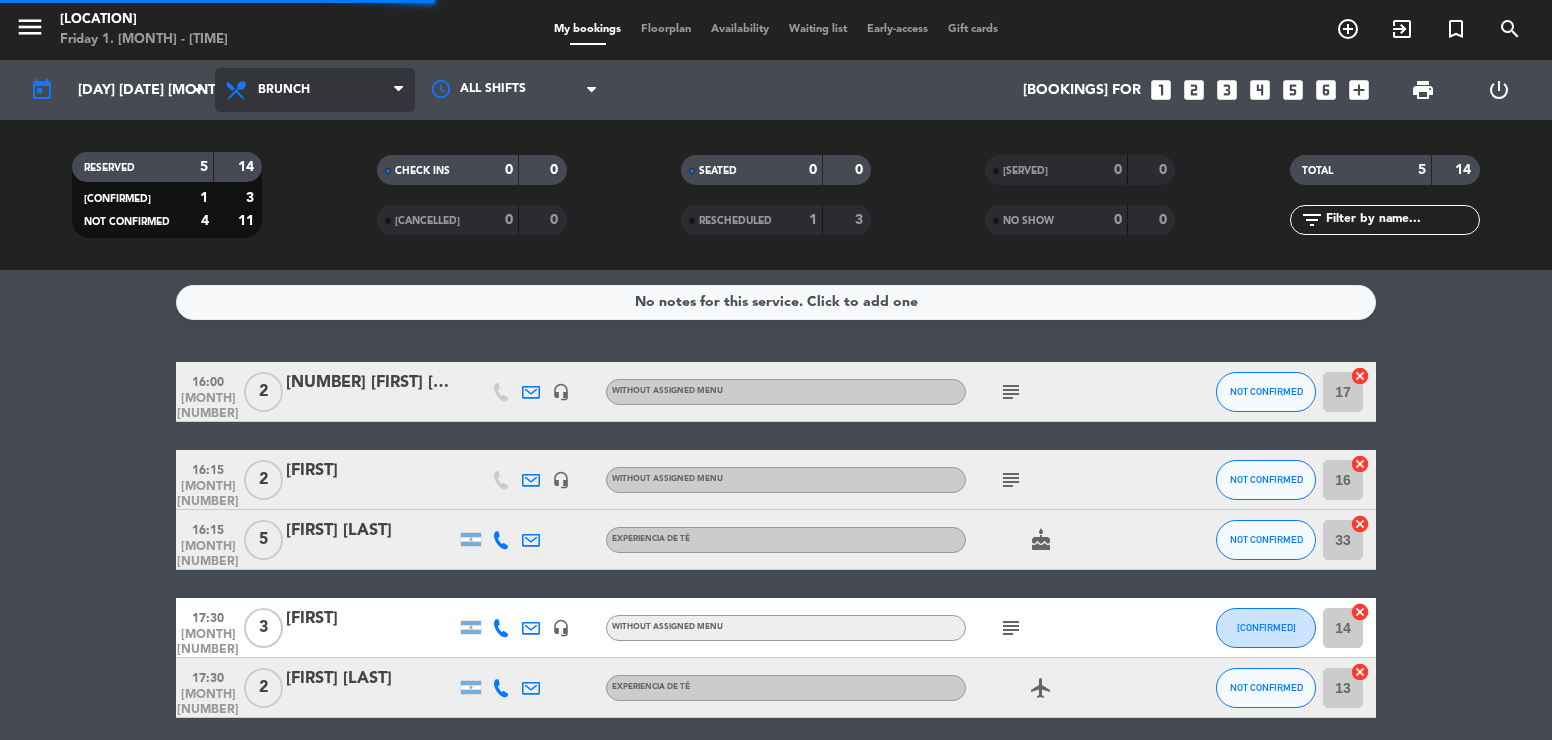 click on "Brunch" at bounding box center (284, 90) 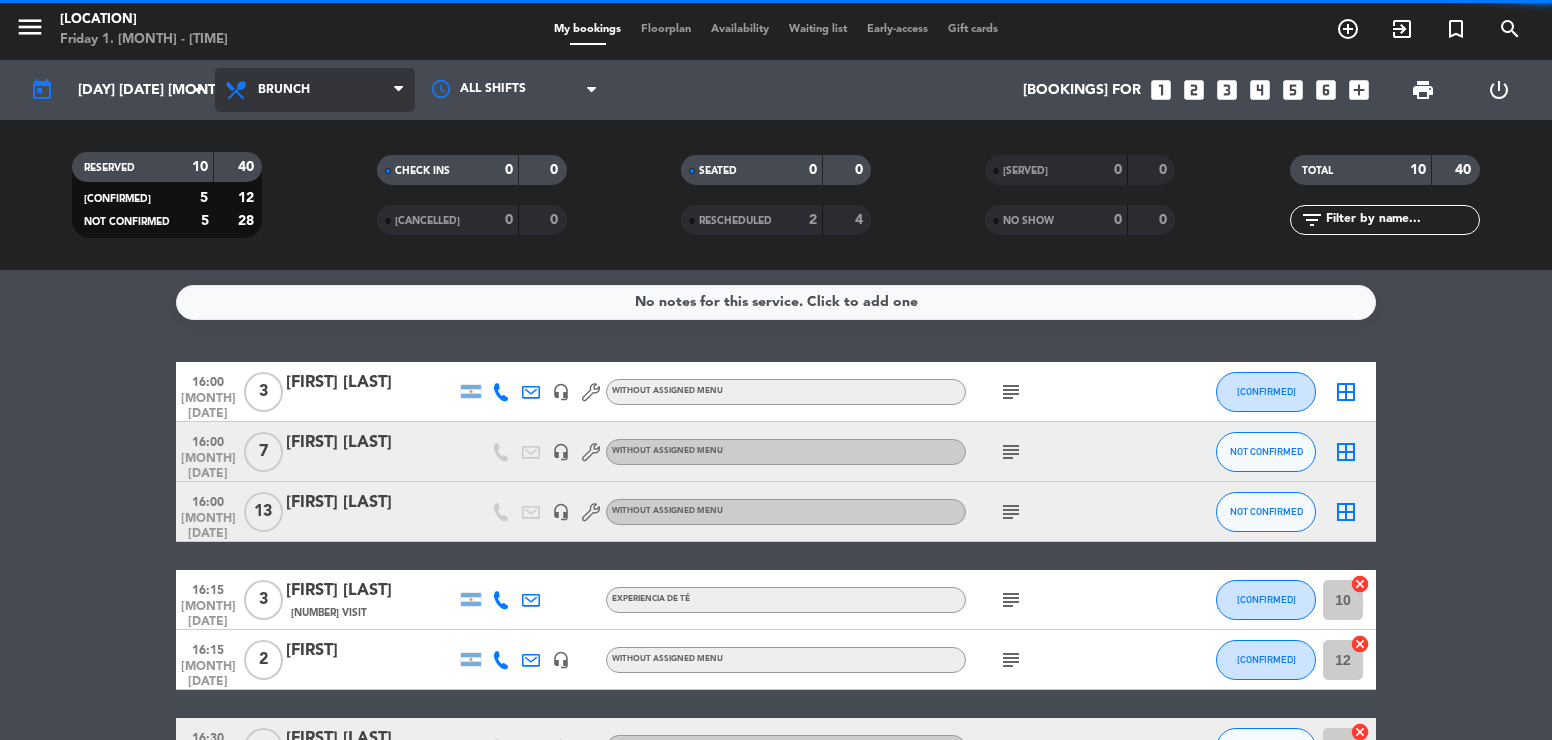 click on "Brunch" at bounding box center (315, 90) 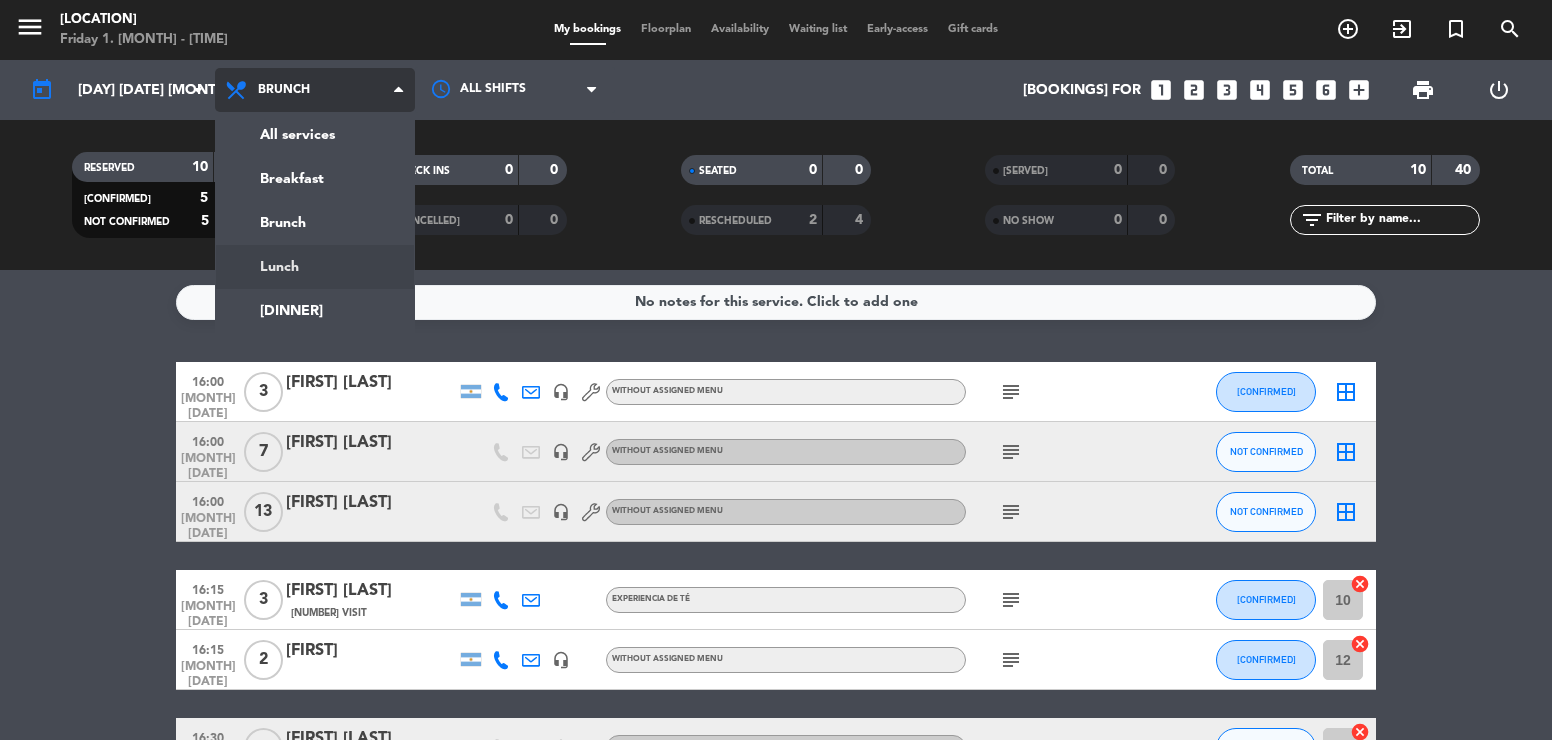 click on "menu  [BRAND]   [DAY] [NUMBER]. [MONTH] - [TIME]   My bookings   Floorplan   Availability   Waiting list   Early-access   Gift cards  add_circle_outline exit_to_app turned_in_not search today    [DAY] [NUMBER] [MONTH] arrow_drop_down  All services  Breakfast  Brunch  Lunch  Dinner  Brunch  All services  Breakfast  Brunch  Lunch  Dinner All shifts  Bookings for   looks_one   looks_two   looks_3   looks_4   looks_5   looks_6   add_box  print  power_settings_new   RESERVED   10   40   CONFIRMED   5   12   NOT CONFIRMED   5   28   CHECK INS   0   0   CANCELLED   0   0   SEATED   0   0   RESCHEDULED   2   4   SERVED   0   0   NO SHOW   0   0   TOTAL   10   40  filter_list  No notes for this service. Click to add one   [TIME] [MONTH] [NUMBER]   [FIRST] [LAST]   headset_mic  Without assigned menu  subject  CONFIRMED  border_all   [TIME] [MONTH] [NUMBER]   [FIRST] [LAST]   headset_mic  Without assigned menu  subject  NOT CONFIRMED  border_all   [TIME] [MONTH] [NUMBER]   [FIRST] [LAST]   headset_mic  Without assigned menu  16:15" 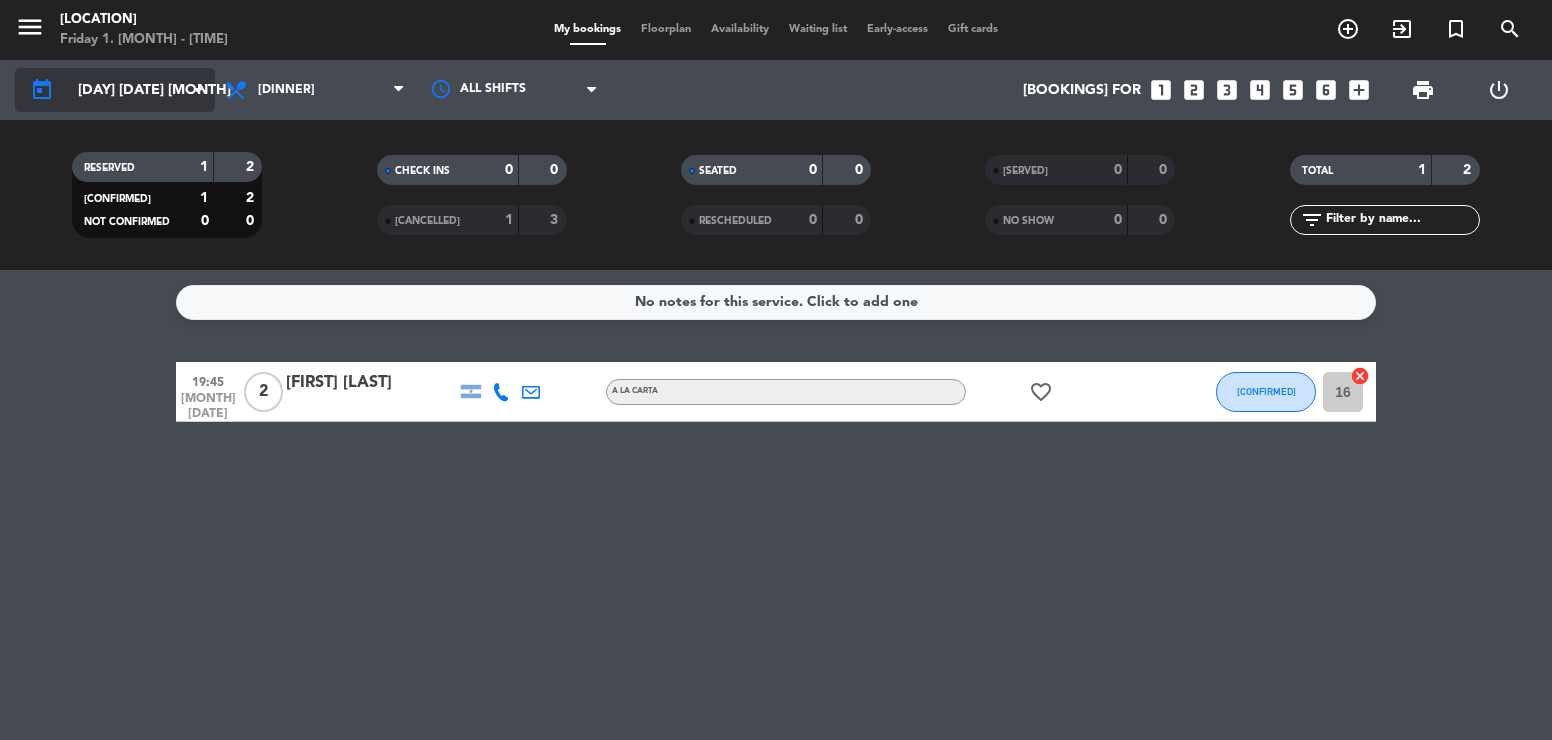 click on "[DAY] [DATE] [MONTH]" 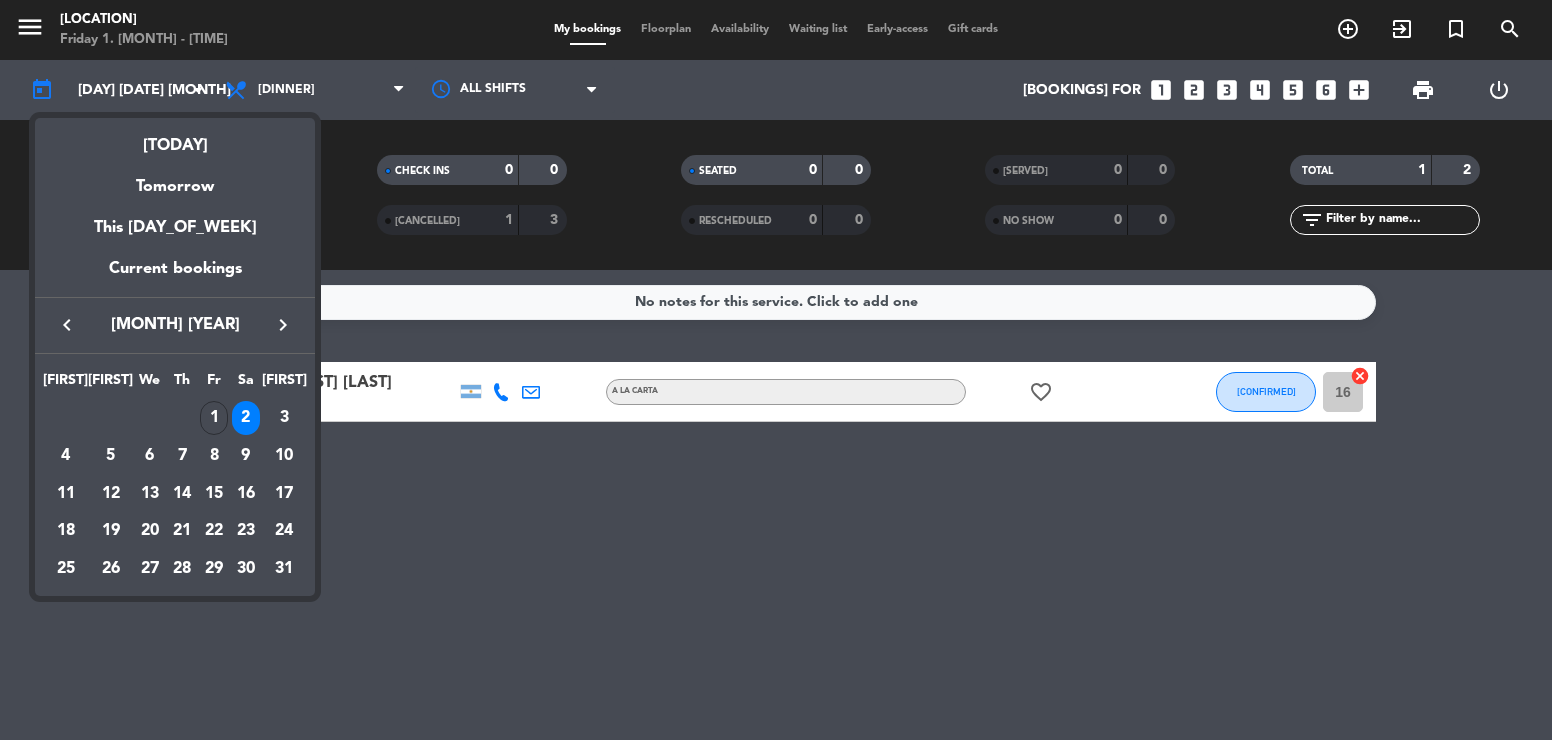 click at bounding box center (776, 370) 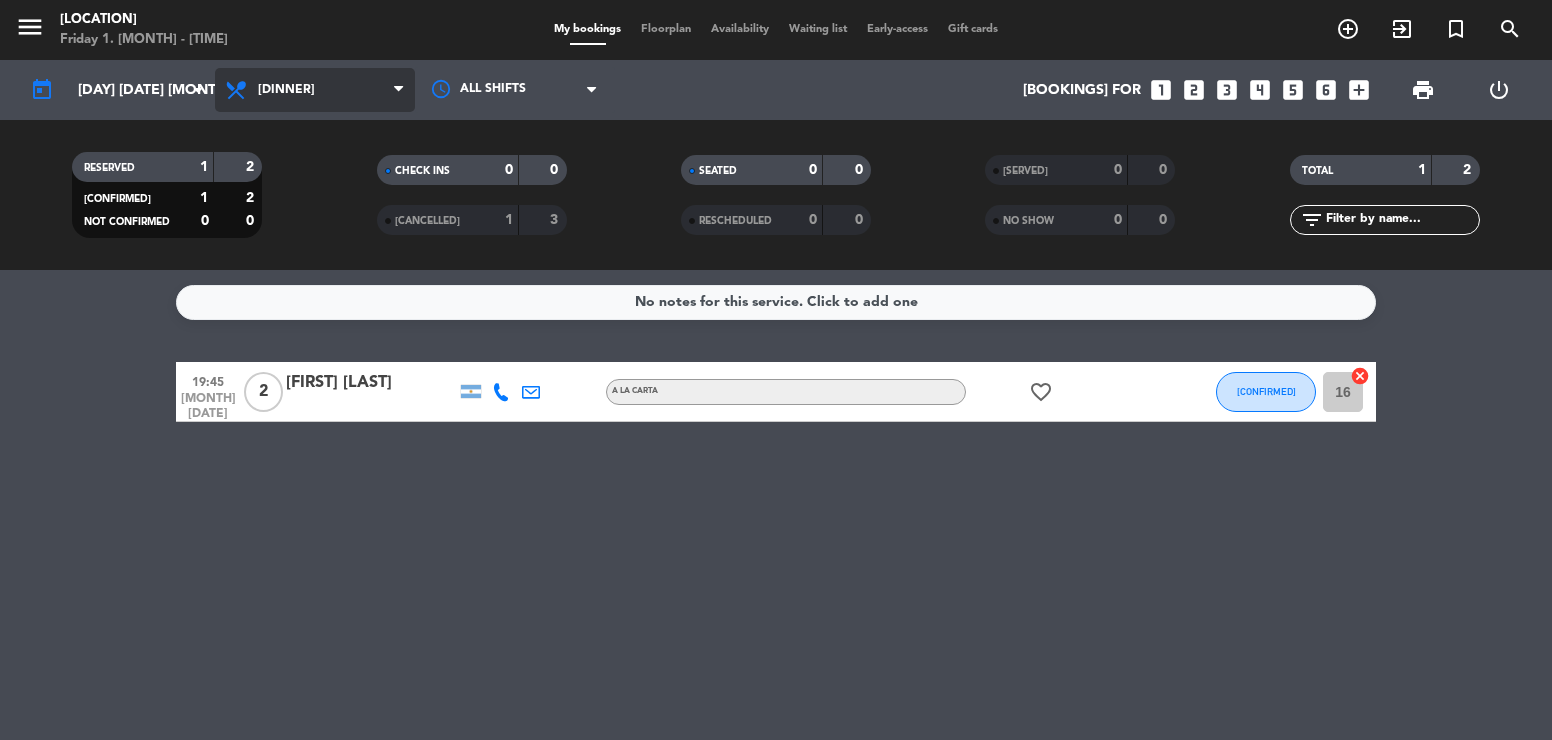 click on "[DINNER]" at bounding box center (315, 90) 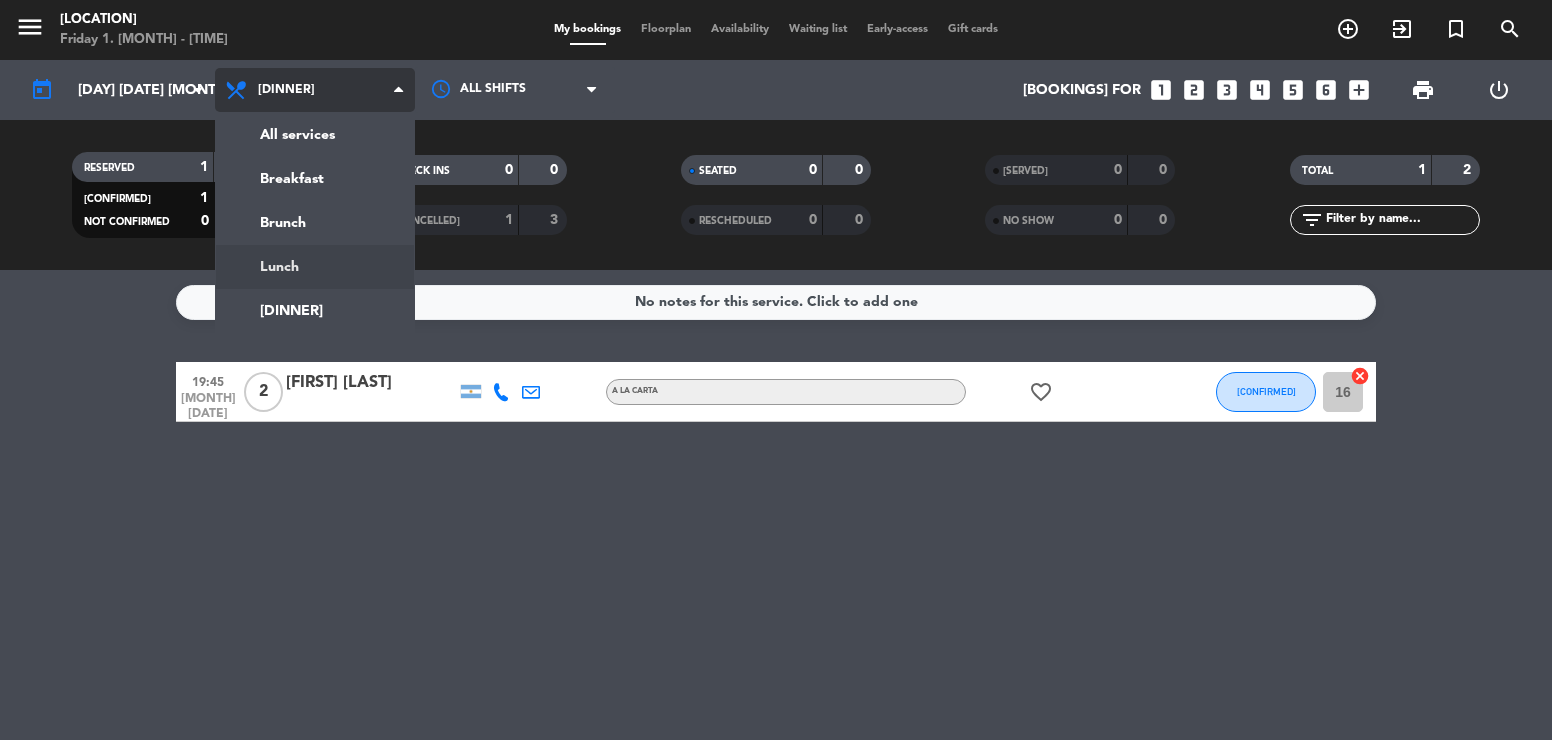 click on "menu  [BRAND]   [DAY] [NUMBER]. [MONTH] - [TIME]   My bookings   Floorplan   Availability   Waiting list   Early-access   Gift cards  add_circle_outline exit_to_app turned_in_not search today    [DAY] [NUMBER] [MONTH] arrow_drop_down  All services  Breakfast  Brunch  Lunch  Dinner  Dinner  All services  Breakfast  Brunch  Lunch  Dinner All shifts  Bookings for   looks_one   looks_two   looks_3   looks_4   looks_5   looks_6   add_box  print  power_settings_new   RESERVED   1   2   CONFIRMED   1   2   NOT CONFIRMED   0   0   CHECK INS   0   0   CANCELLED   1   3   SEATED   0   0   RESCHEDULED   0   0   SERVED   0   0   NO SHOW   0   0   TOTAL   1   2  filter_list" 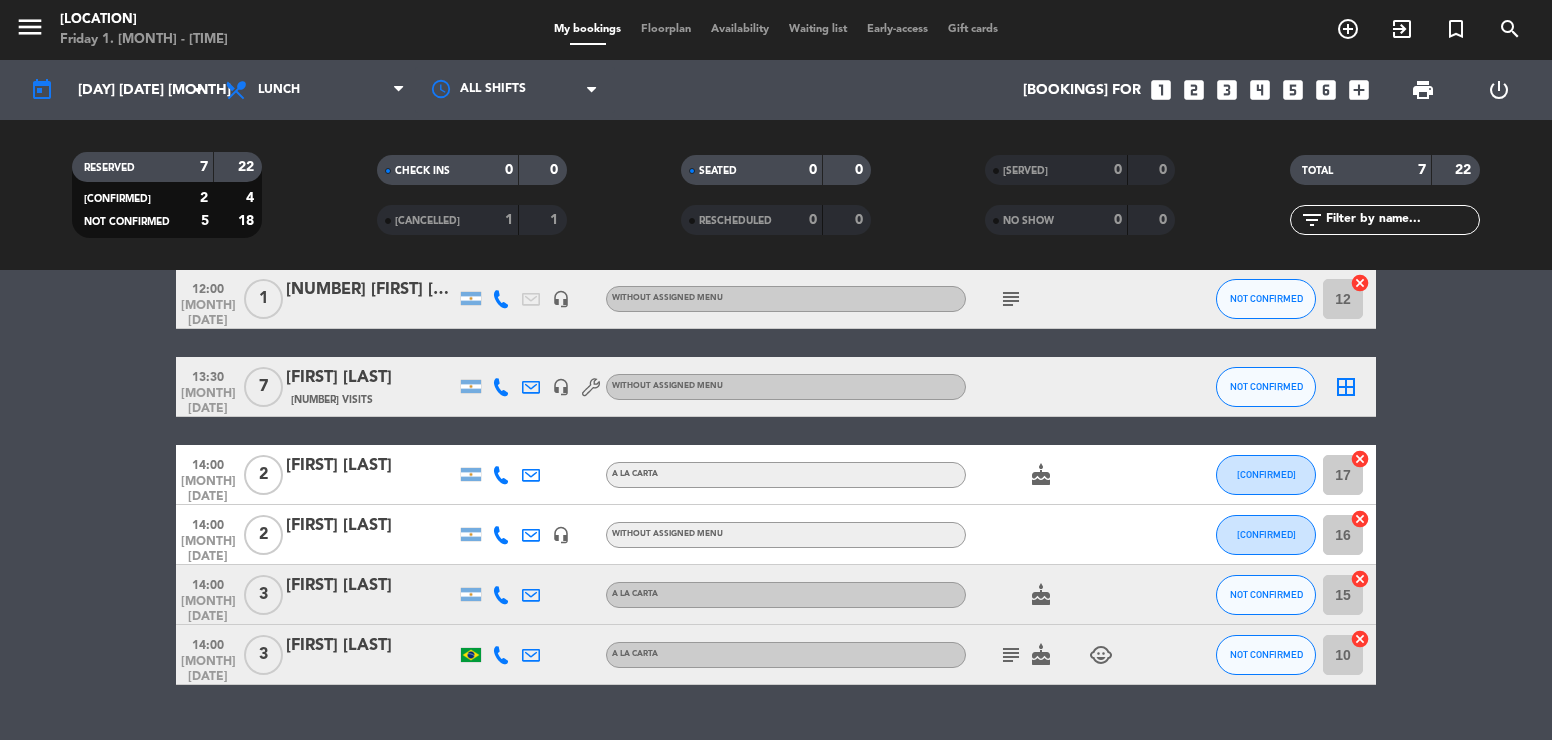 scroll, scrollTop: 198, scrollLeft: 0, axis: vertical 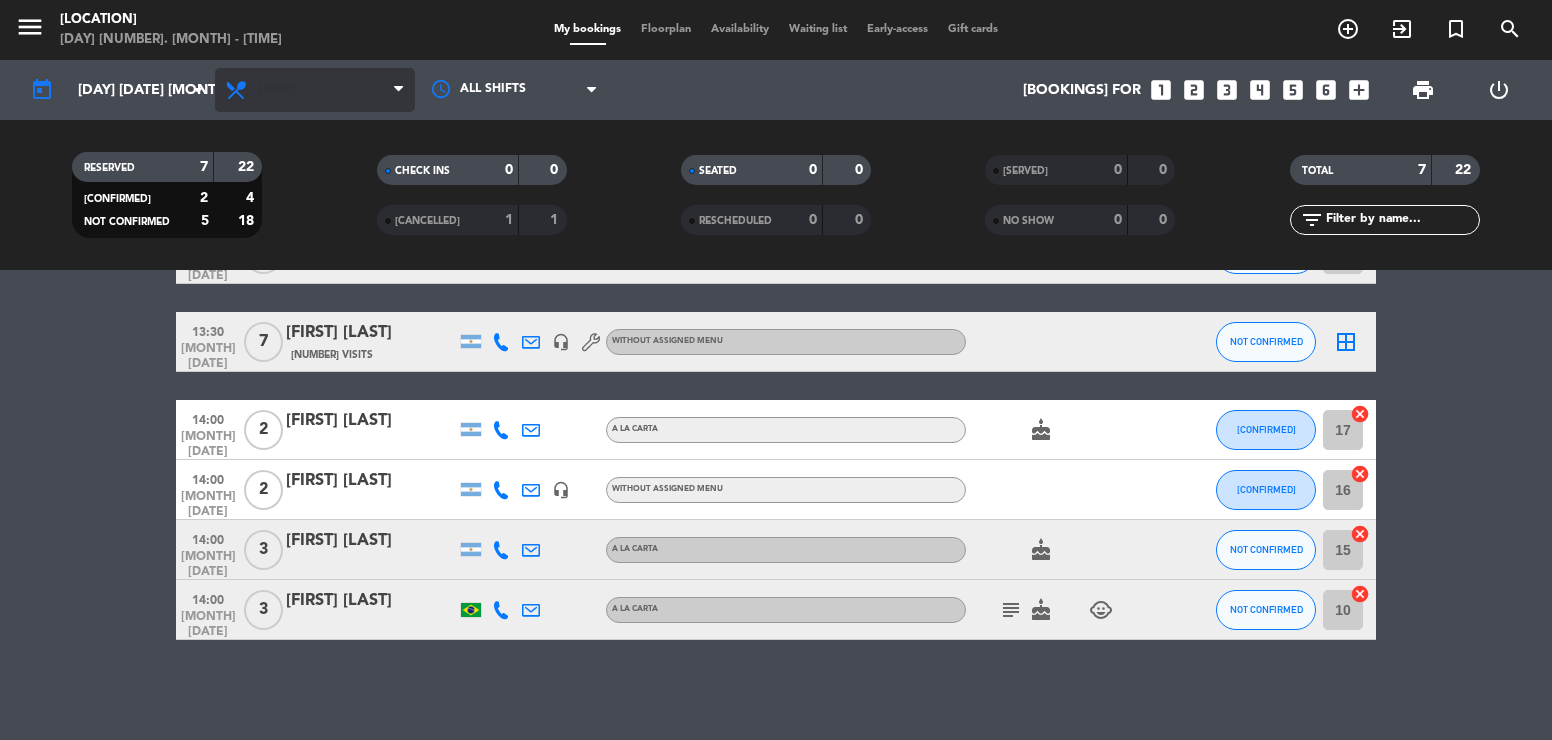 click on "Lunch" at bounding box center (279, 90) 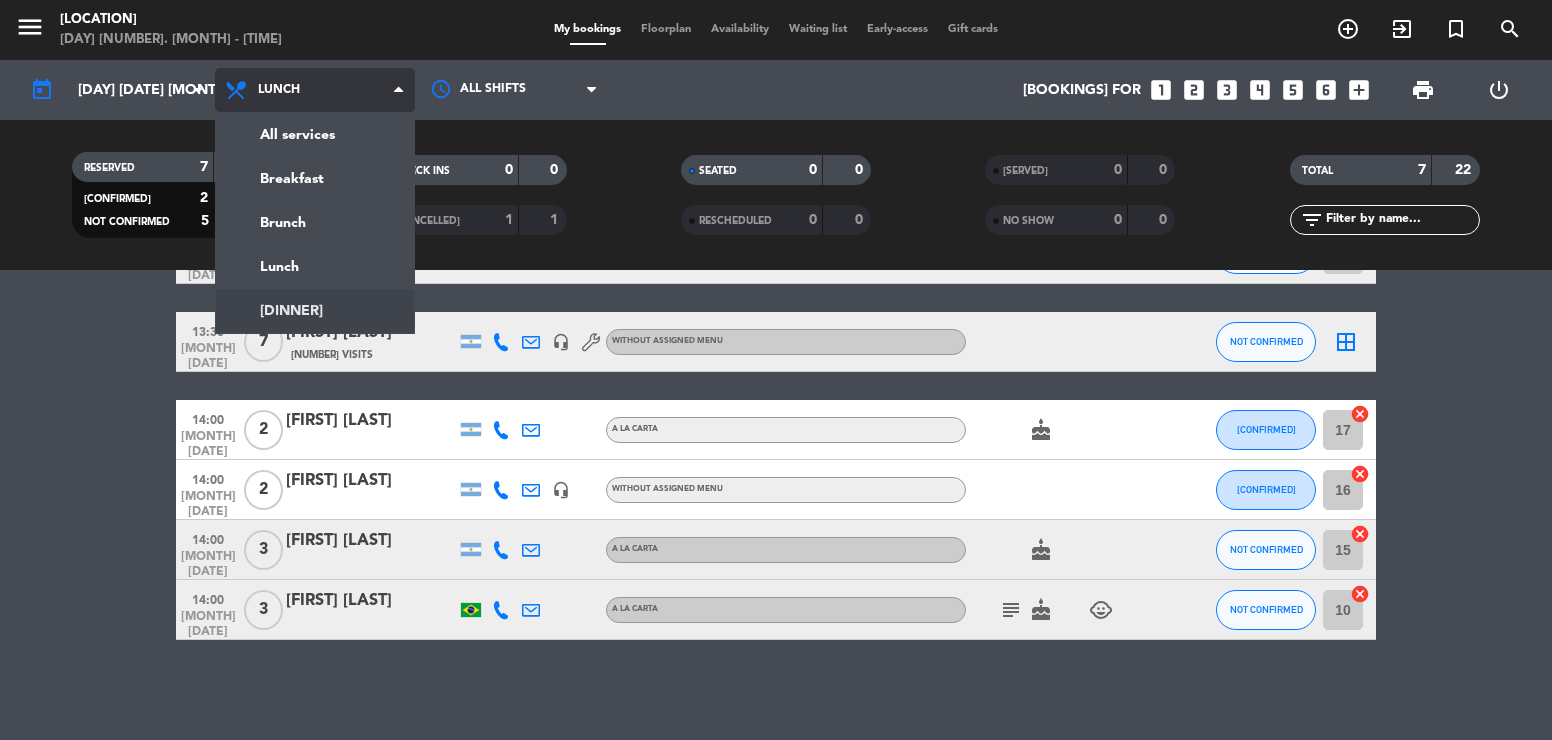 click on "menu [LOCATION] Friday 1. [MONTH] - [TIME] My bookings Floorplan Availability Waiting list Early-access Gift cards add_circle_outline exit_to_app turned_in_not search today [DAY] [DATE] [MONTH] arrow_drop_down All services Breakfast Brunch Lunch Dinner Lunch All services Breakfast Brunch Lunch Dinner All shifts Bookings for looks_one looks_two looks_3 looks_4 looks_5 looks_6 add_box print power_settings_new RESERVED 7 22 CONFIRMED 2 4 NOT CONFIRMED 5 18 CHECK INS 0 0 CANCELLED 1 1 SEATED 0 0 RESCHEDULED 0 0 SERVED 0 0 NO SHOW 0 0 TOTAL 7 22 filter_list No notes for this service. Click to add one 12:00 Aug 2 4 11 AM [FIRST] [LAST] headset_mic Without assigned menu subject NOT CONFIRMED 14 cancel 12:00 Aug 2 1 11.30 [FIRST] [LAST] headset_mic Without assigned menu subject NOT CONFIRMED 12 cancel 13:30 Aug 2 7 [FIRST] [LAST] 2 Visits headset_mic NOT CONFIRMED" 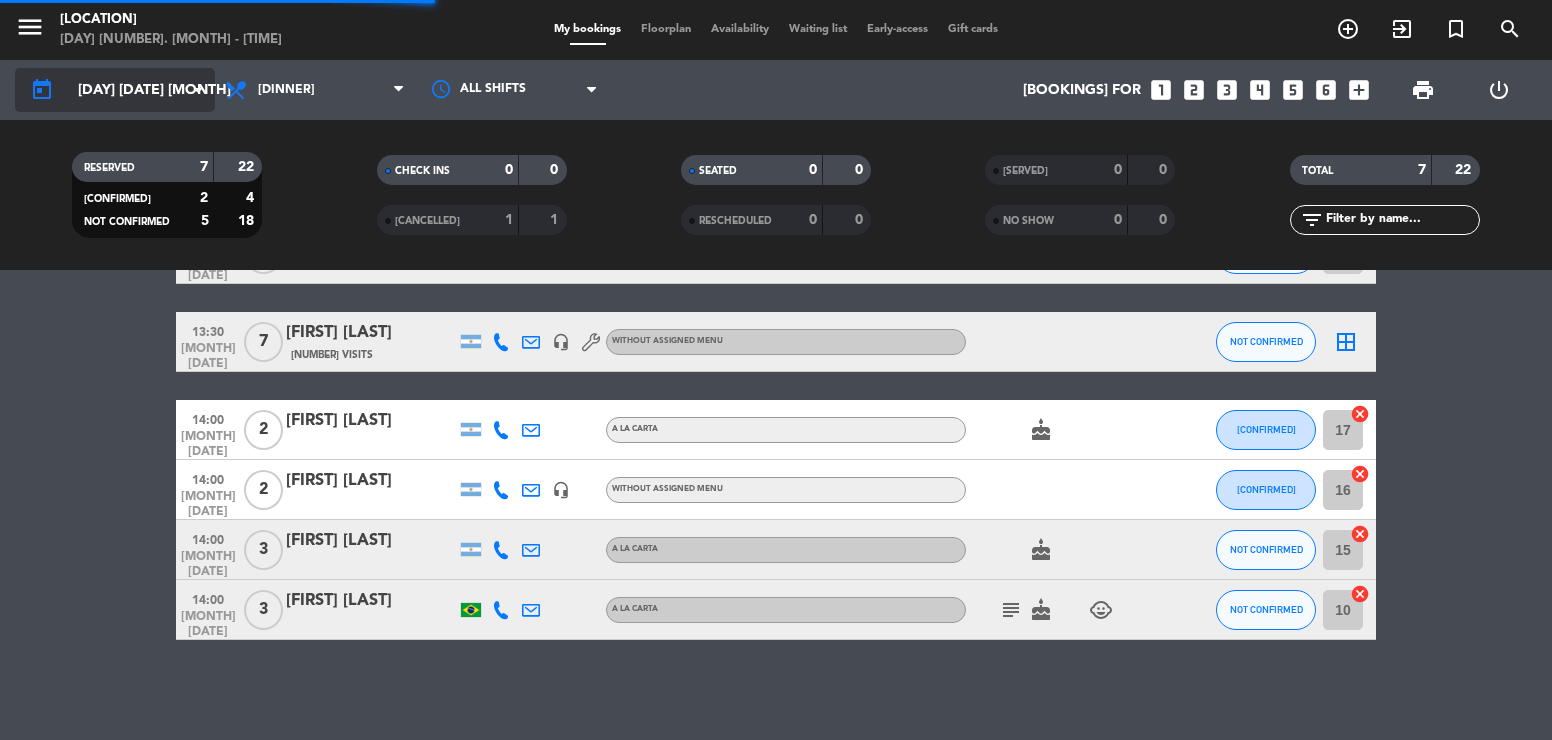 click on "[DAY] [DATE] [MONTH]" 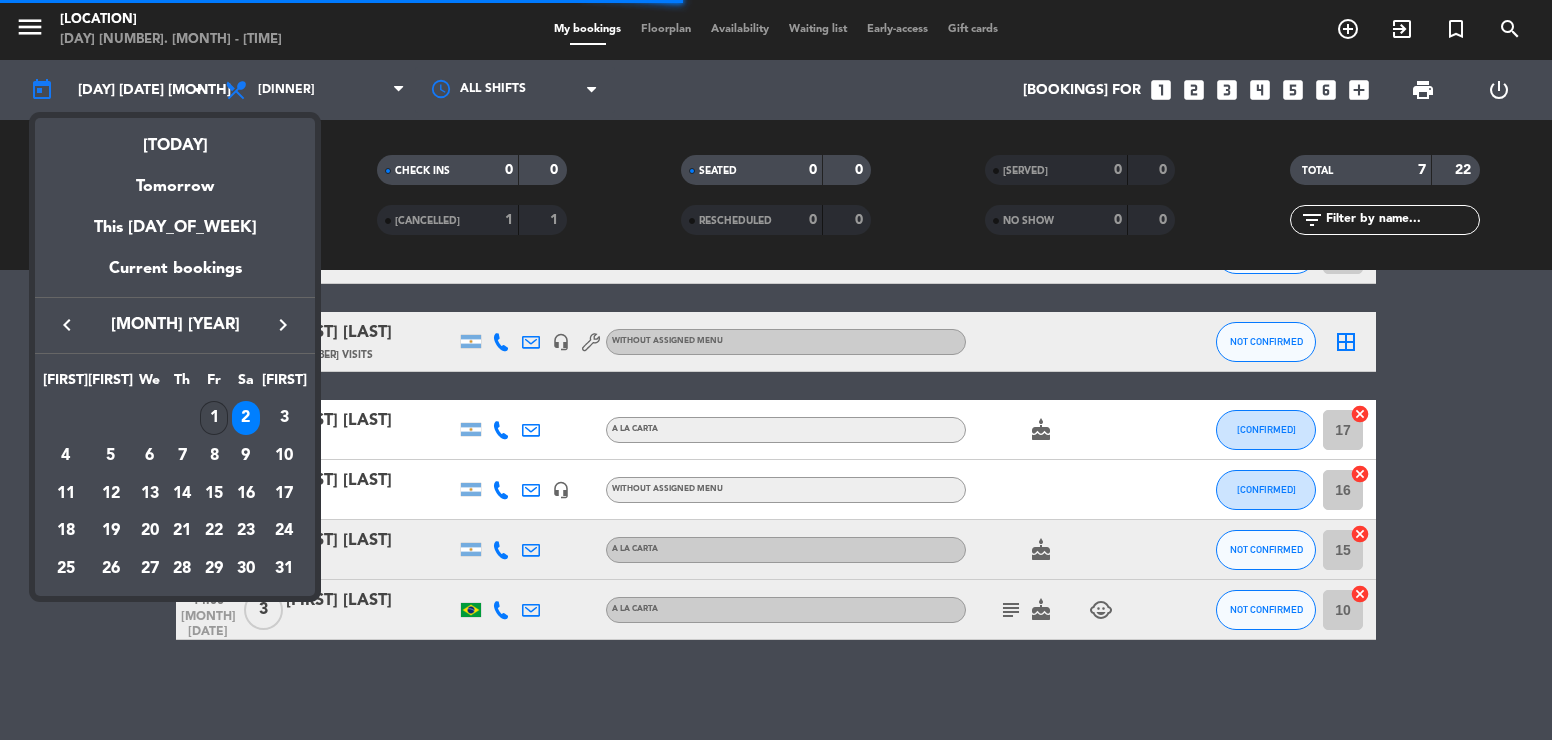 click on "1" at bounding box center (214, 418) 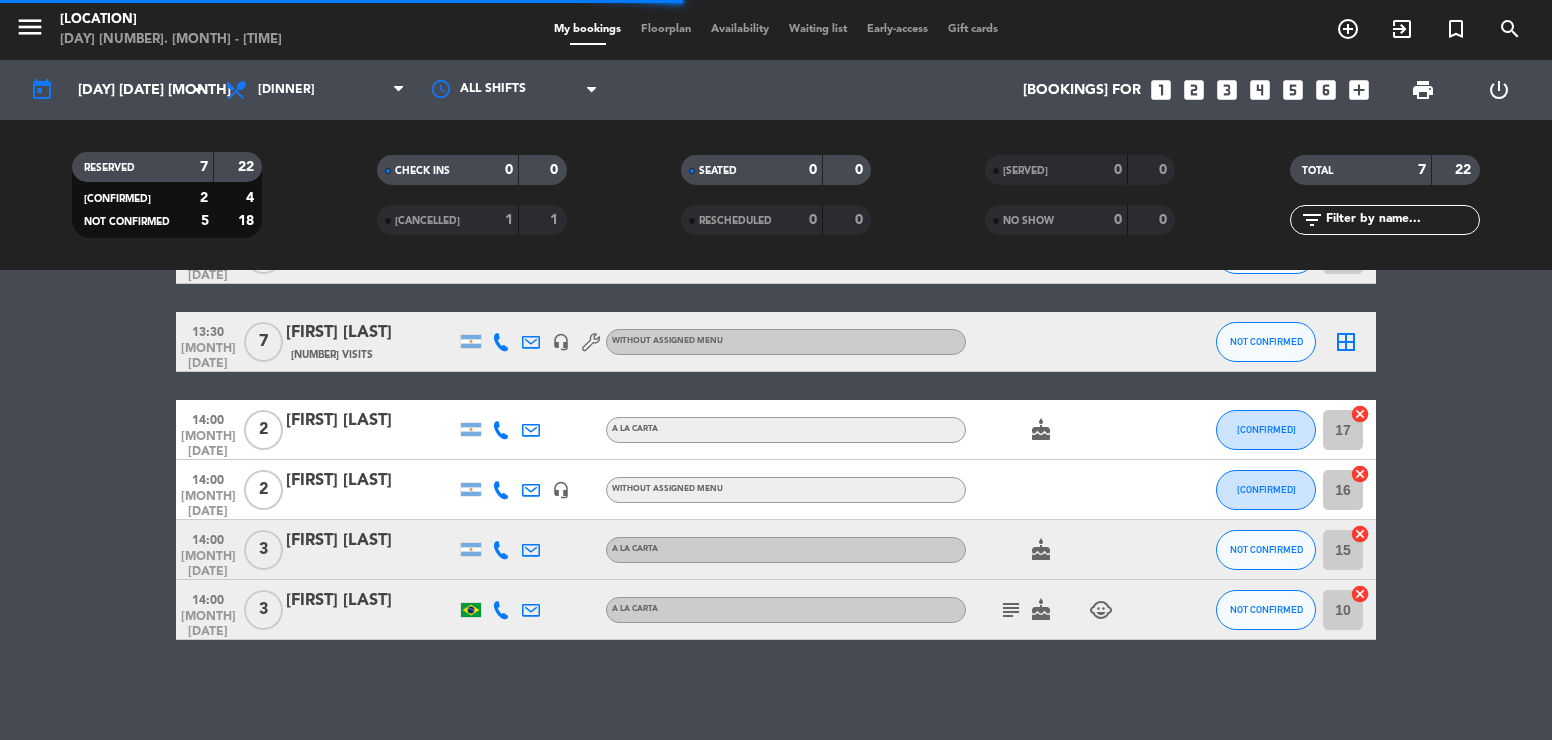 type on "[DAY] [DATE] [MONTH]" 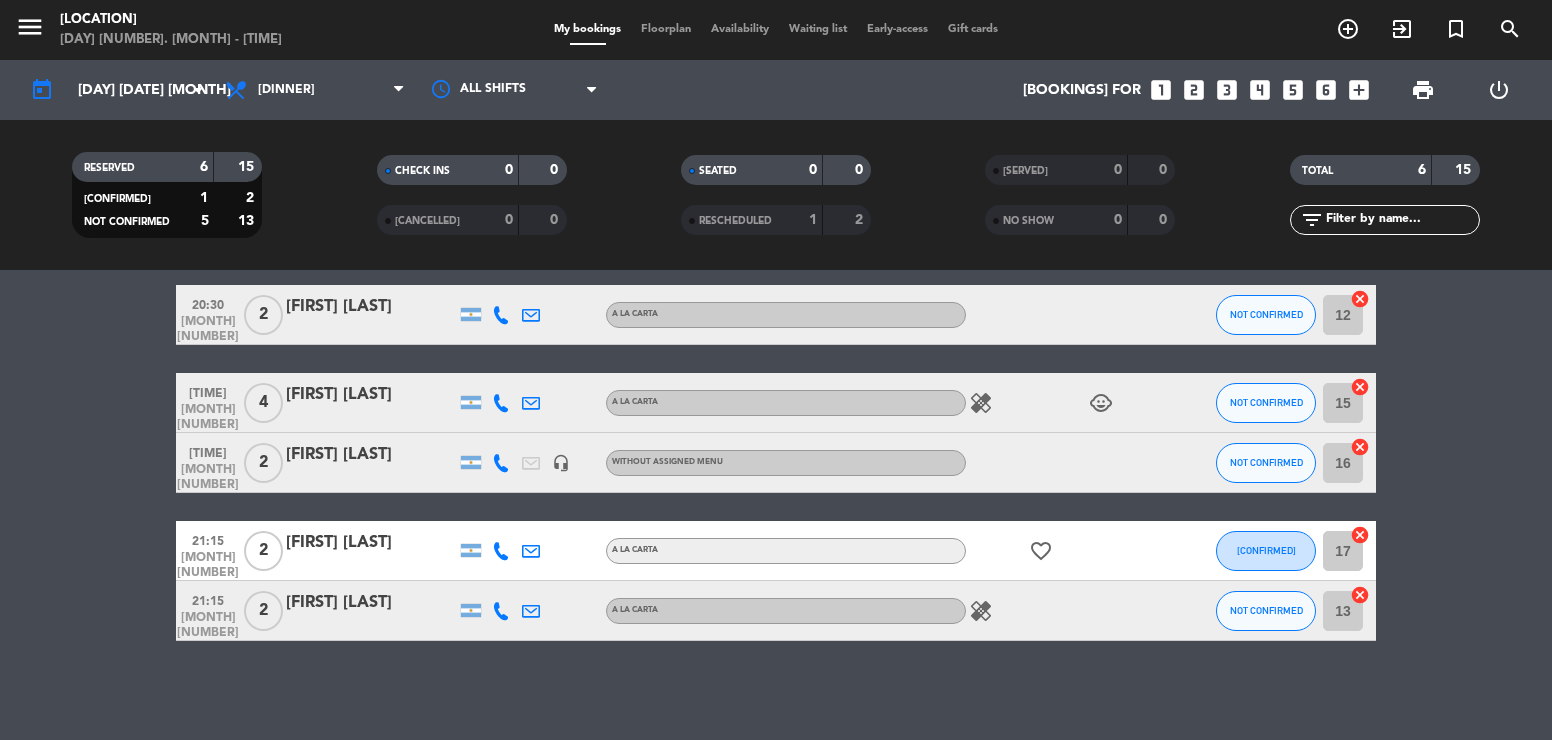 scroll, scrollTop: 246, scrollLeft: 0, axis: vertical 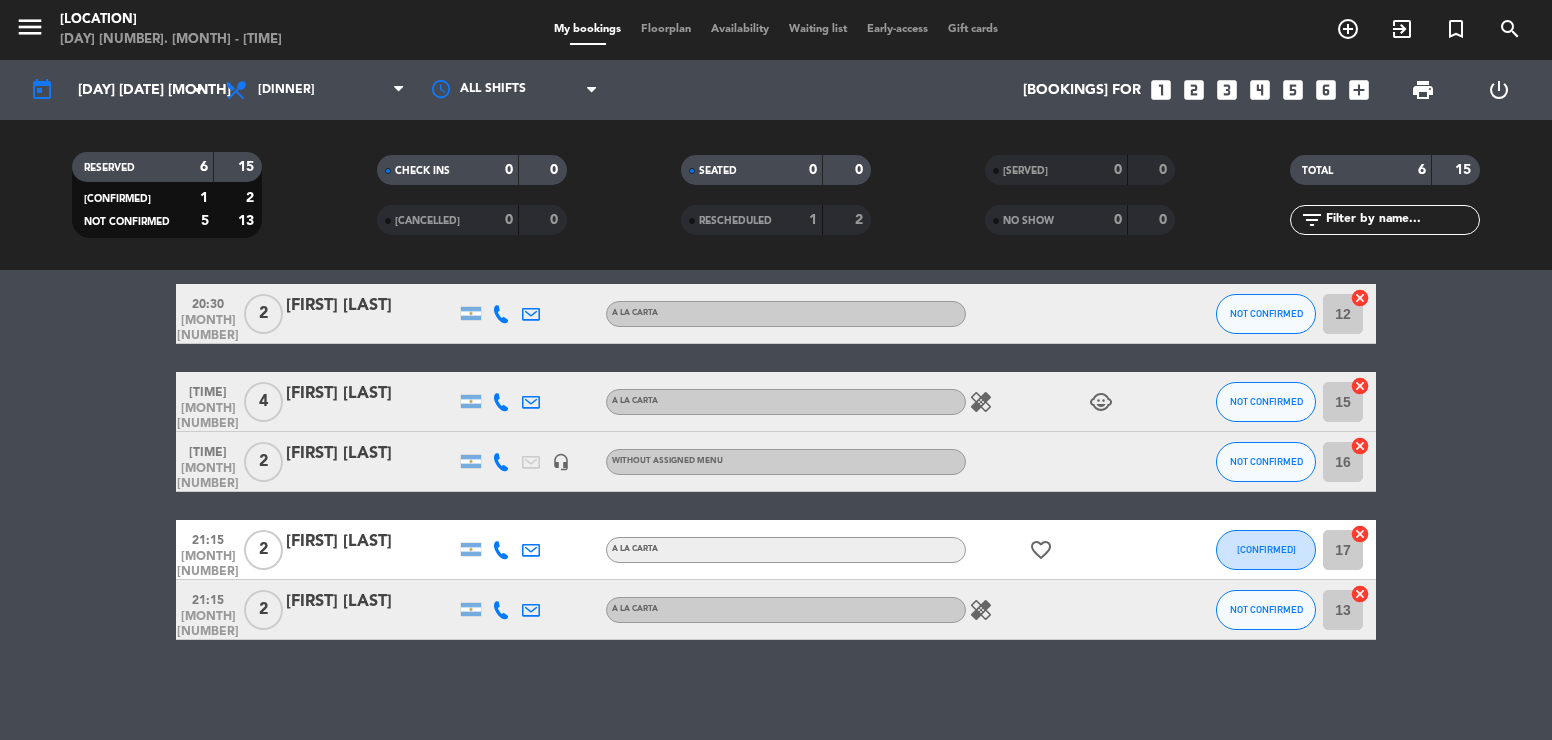 click on "looks_two" at bounding box center [1194, 90] 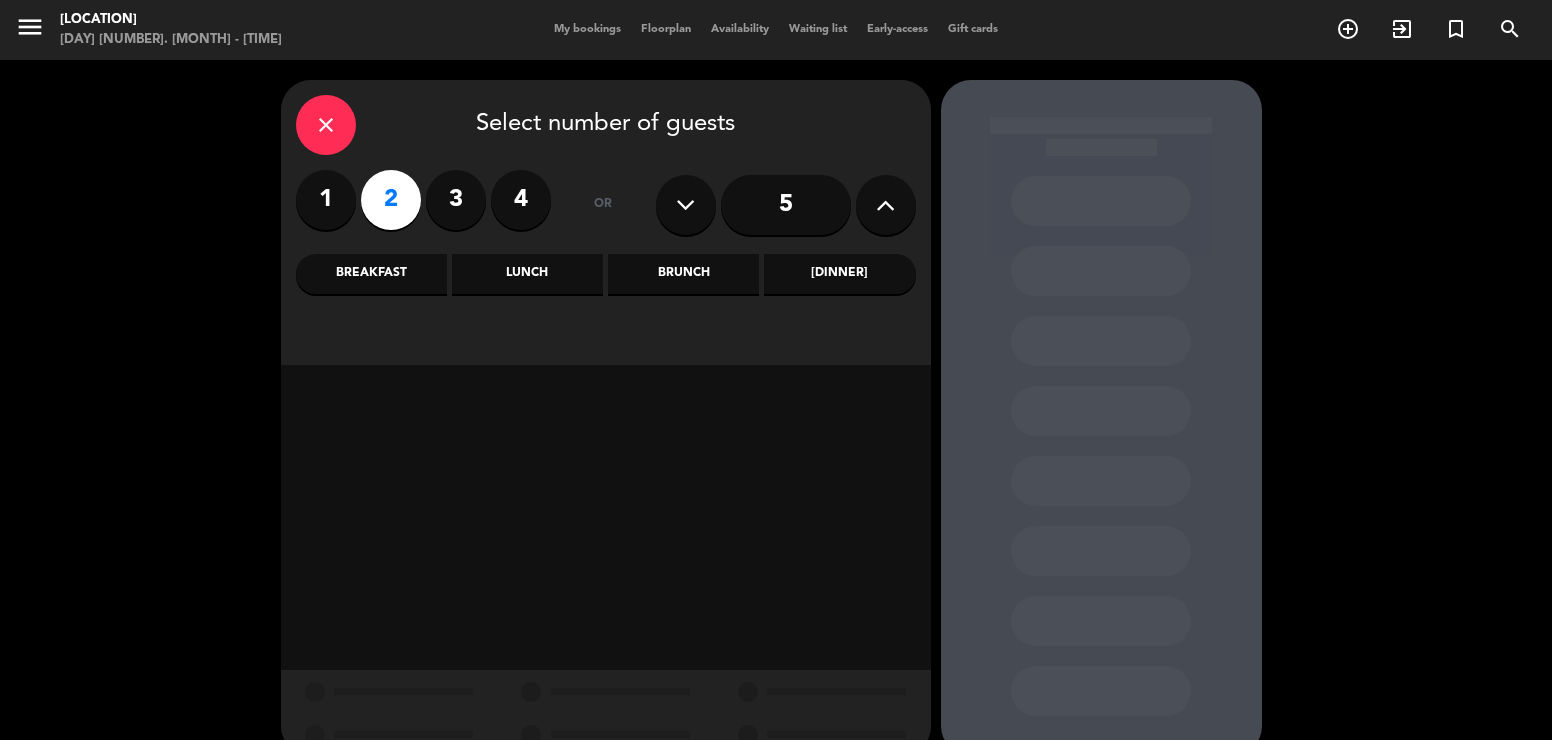 click on "Brunch" at bounding box center [683, 274] 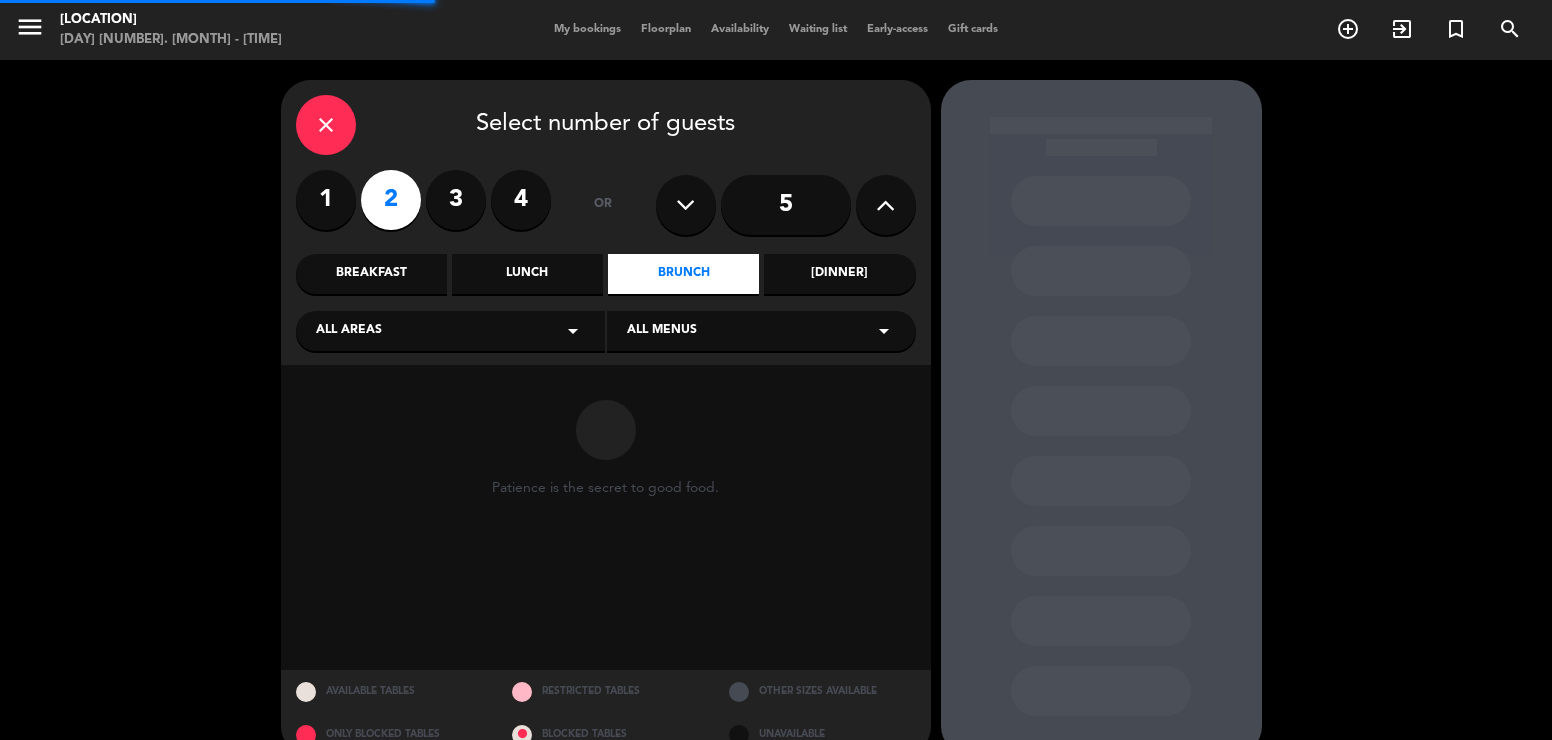 click on "Lunch" at bounding box center [527, 274] 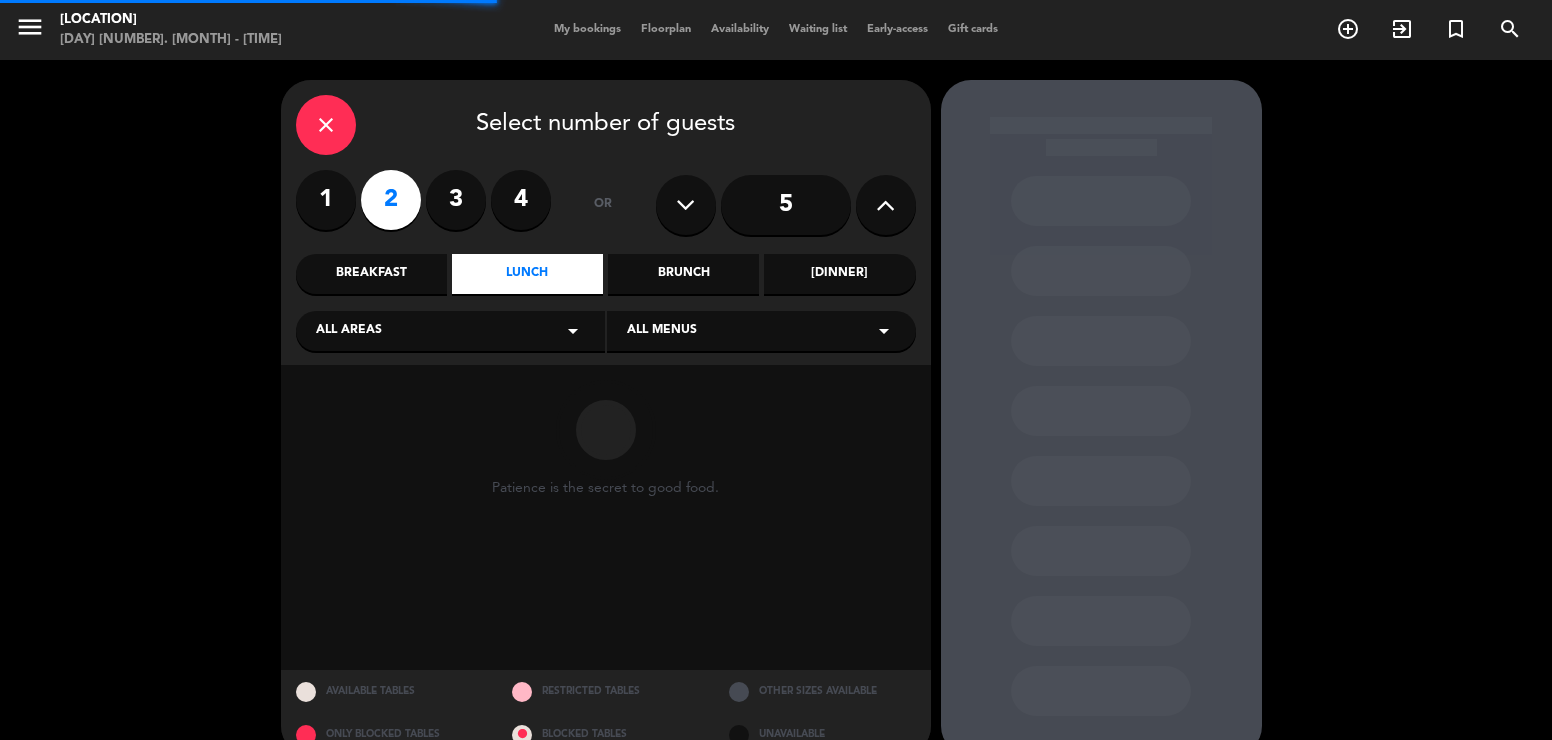 click on "[DINNER]" at bounding box center [839, 274] 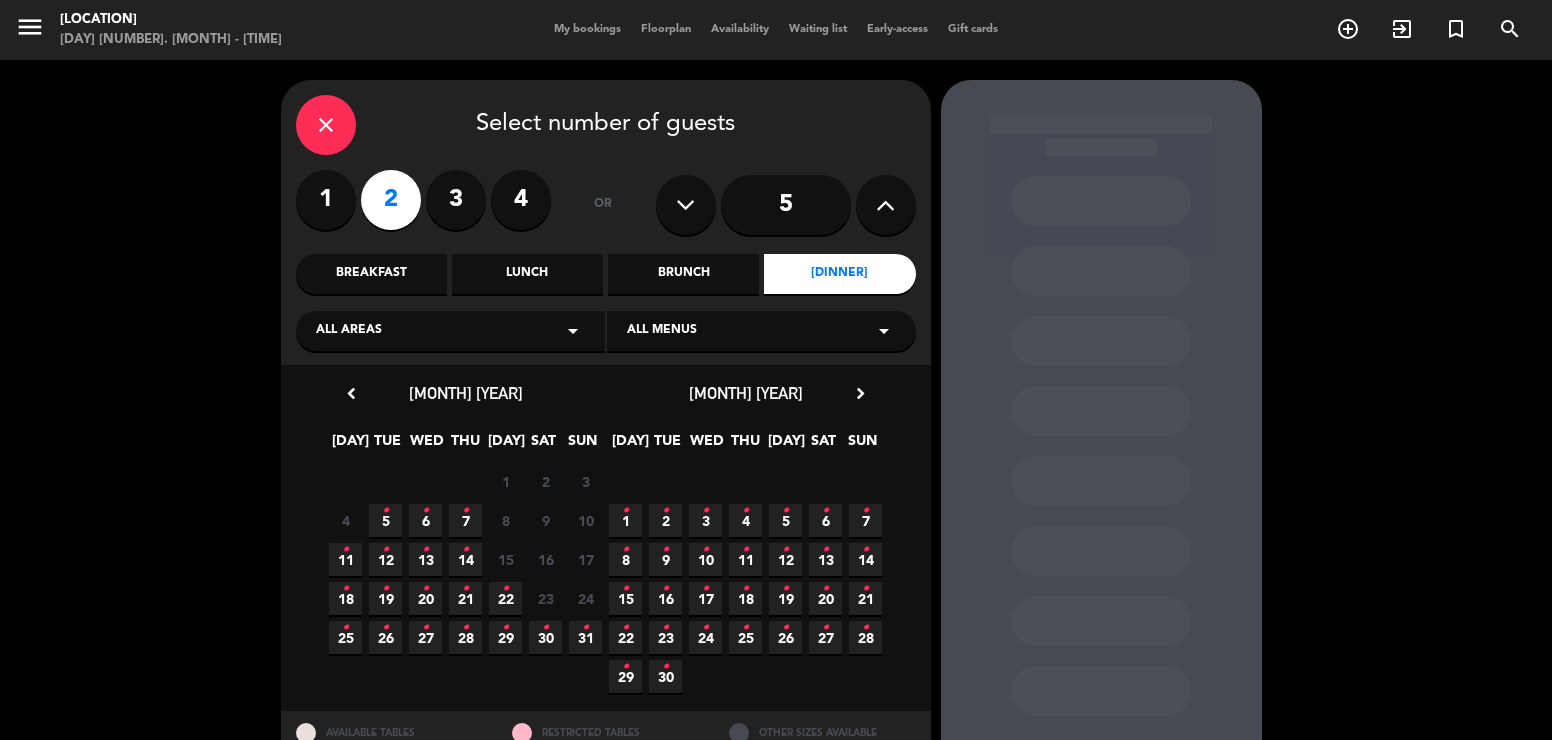 click on "[DINNER]" at bounding box center (839, 274) 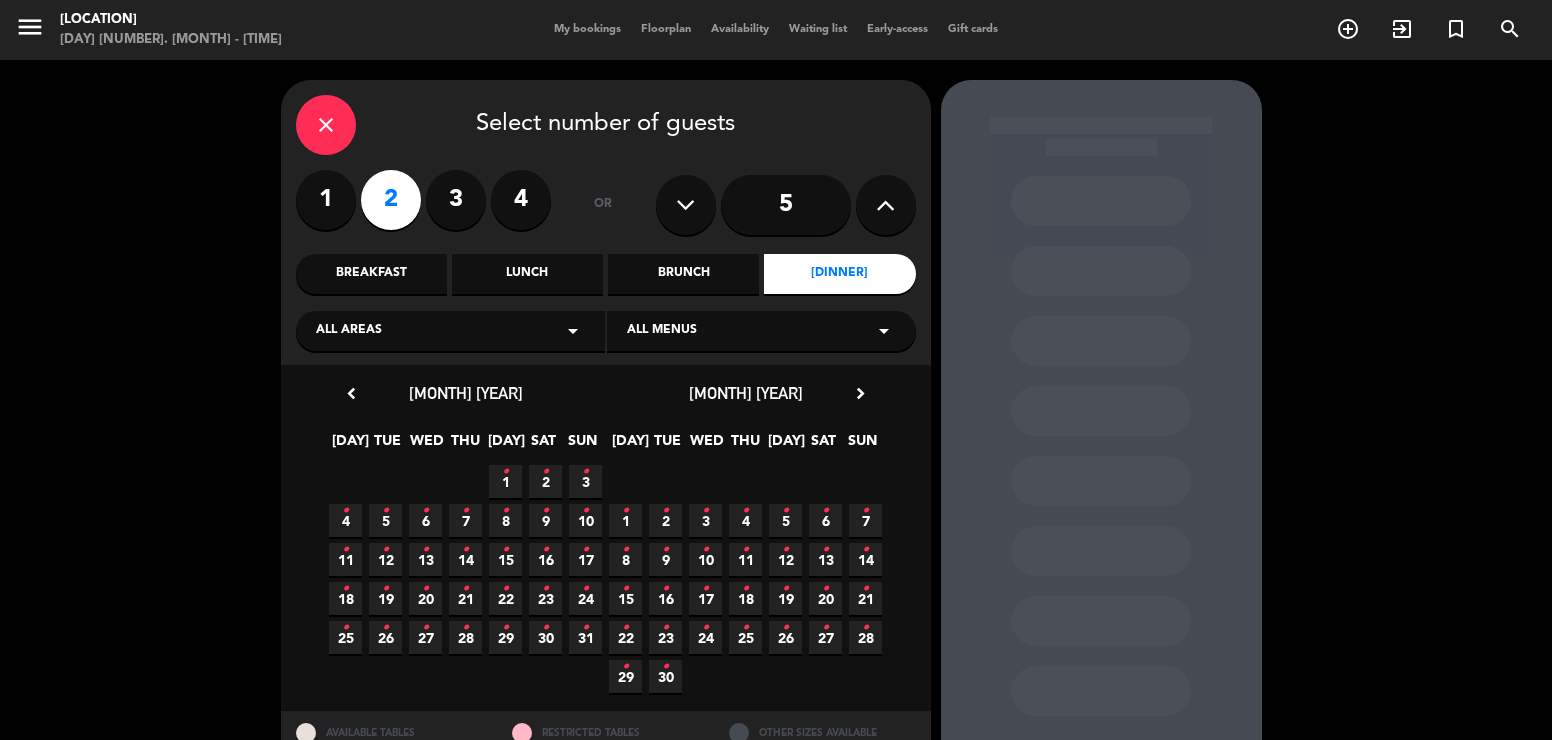 click on "•" at bounding box center [505, 472] 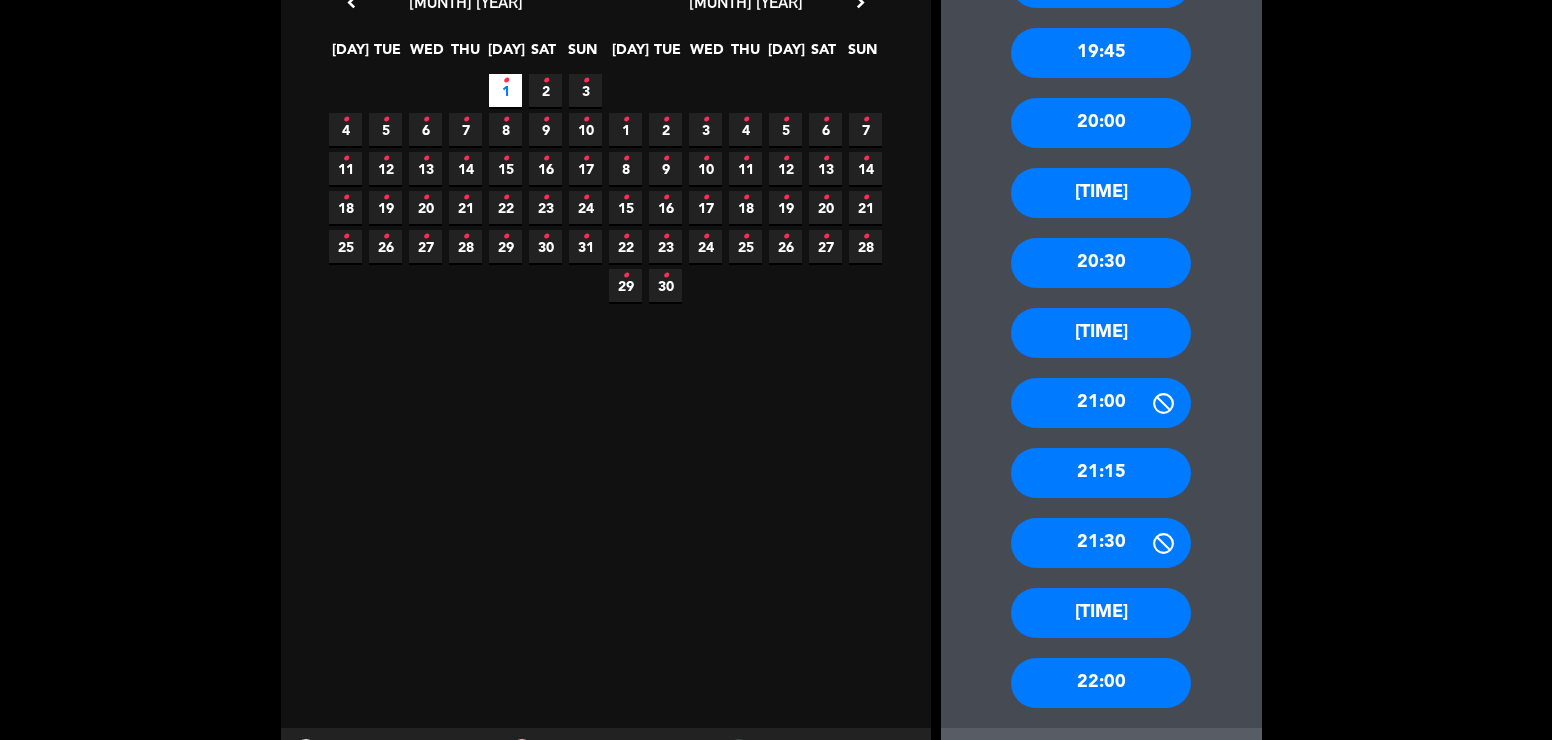 scroll, scrollTop: 485, scrollLeft: 0, axis: vertical 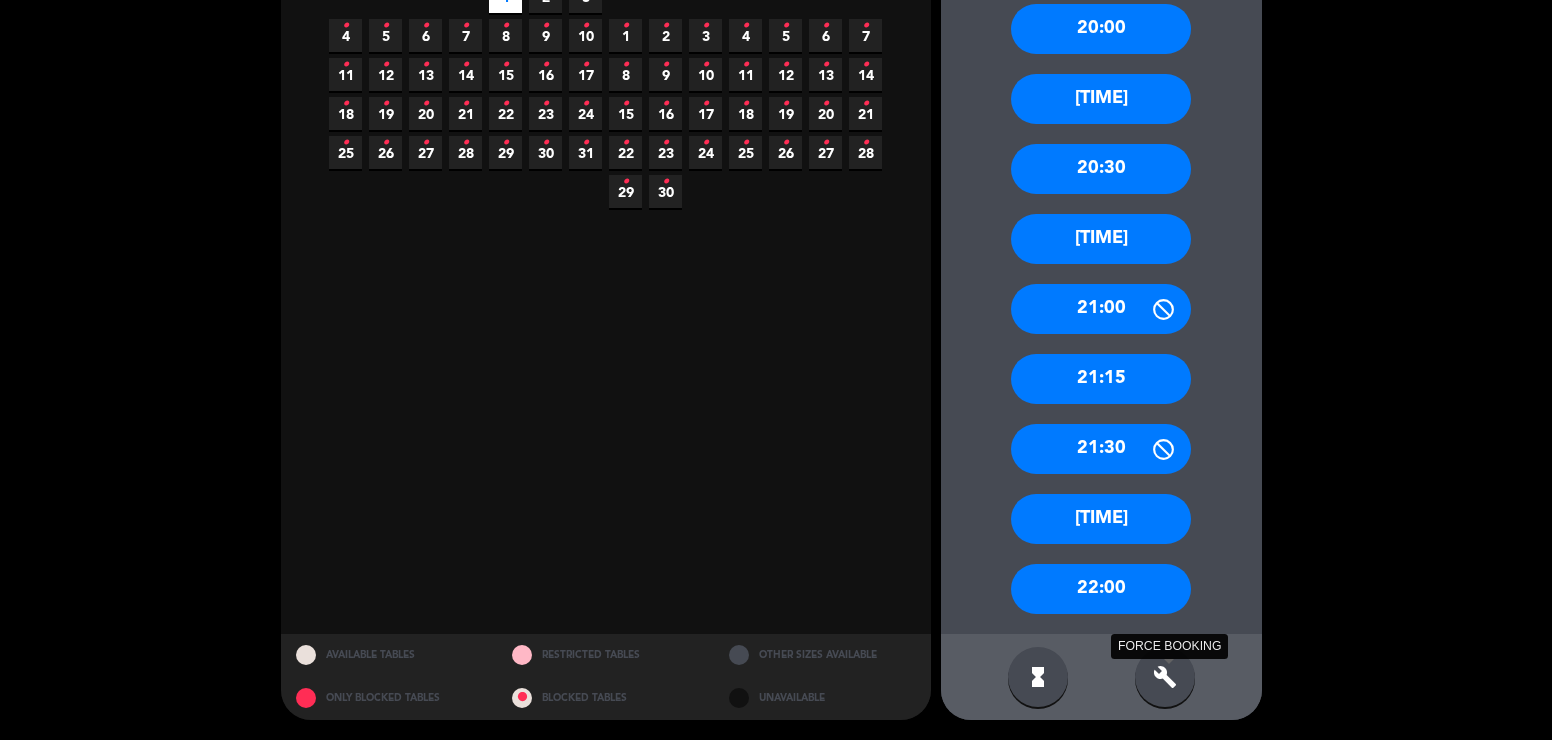 drag, startPoint x: 1161, startPoint y: 675, endPoint x: 1168, endPoint y: 641, distance: 34.713108 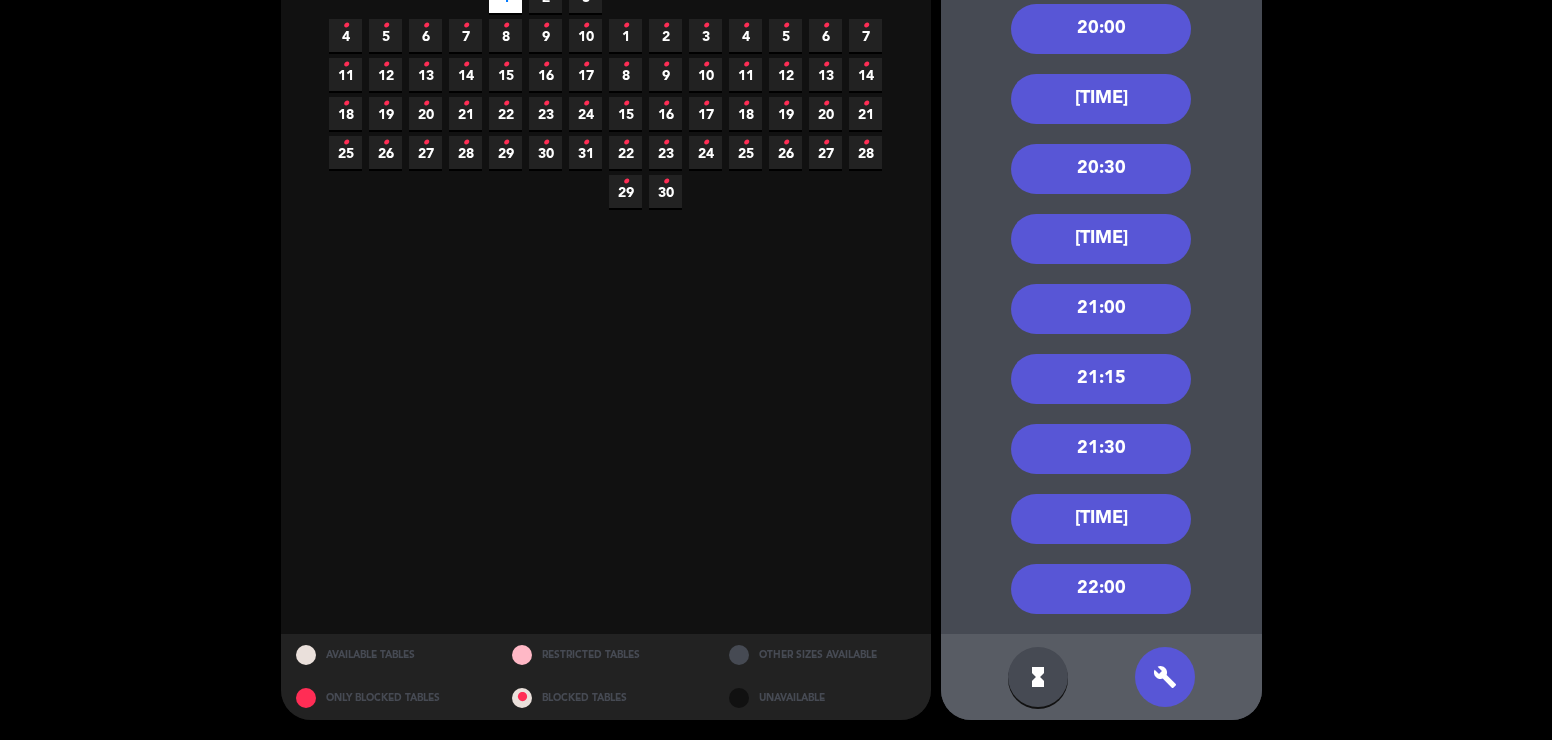 click on "20:00" at bounding box center (1101, 29) 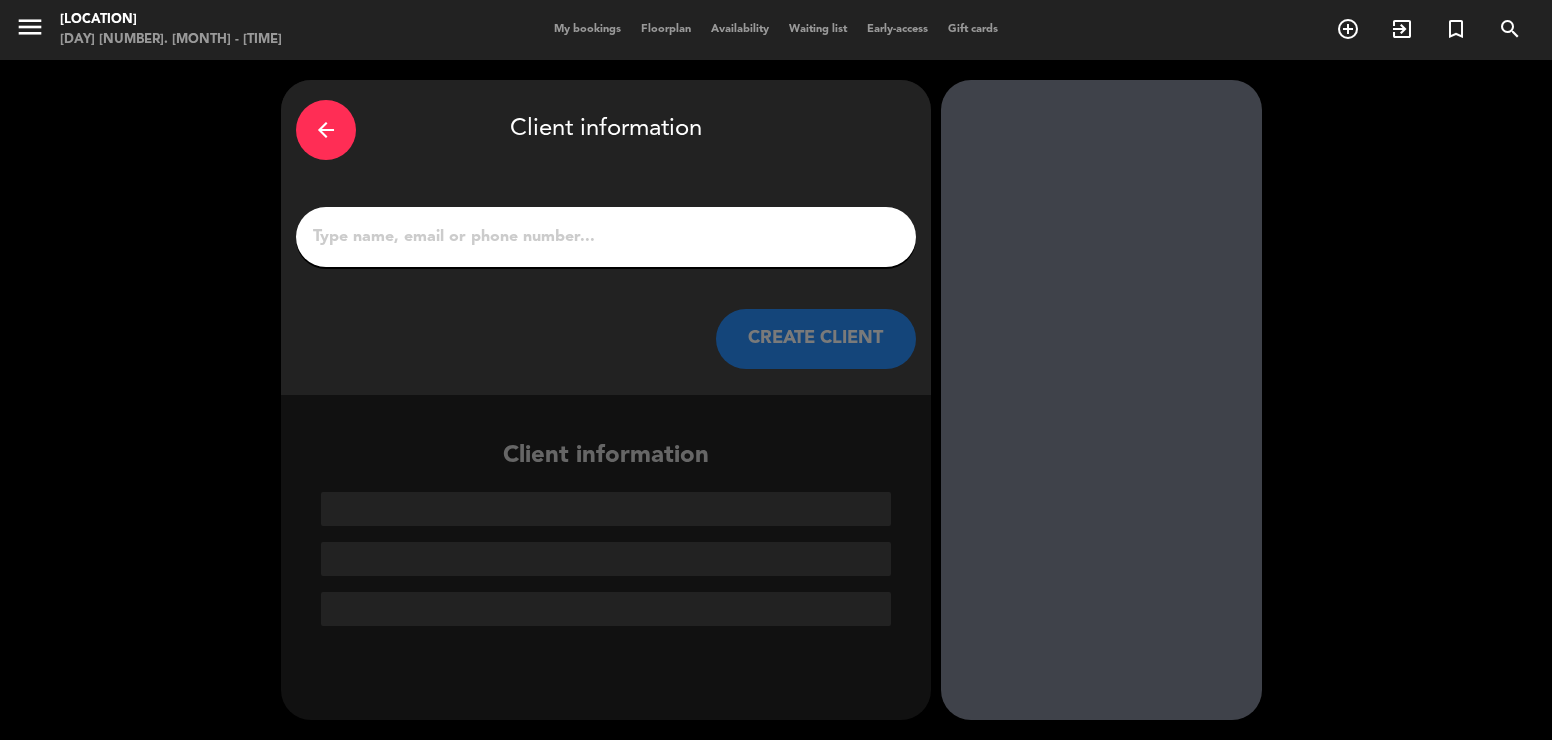 scroll, scrollTop: 0, scrollLeft: 0, axis: both 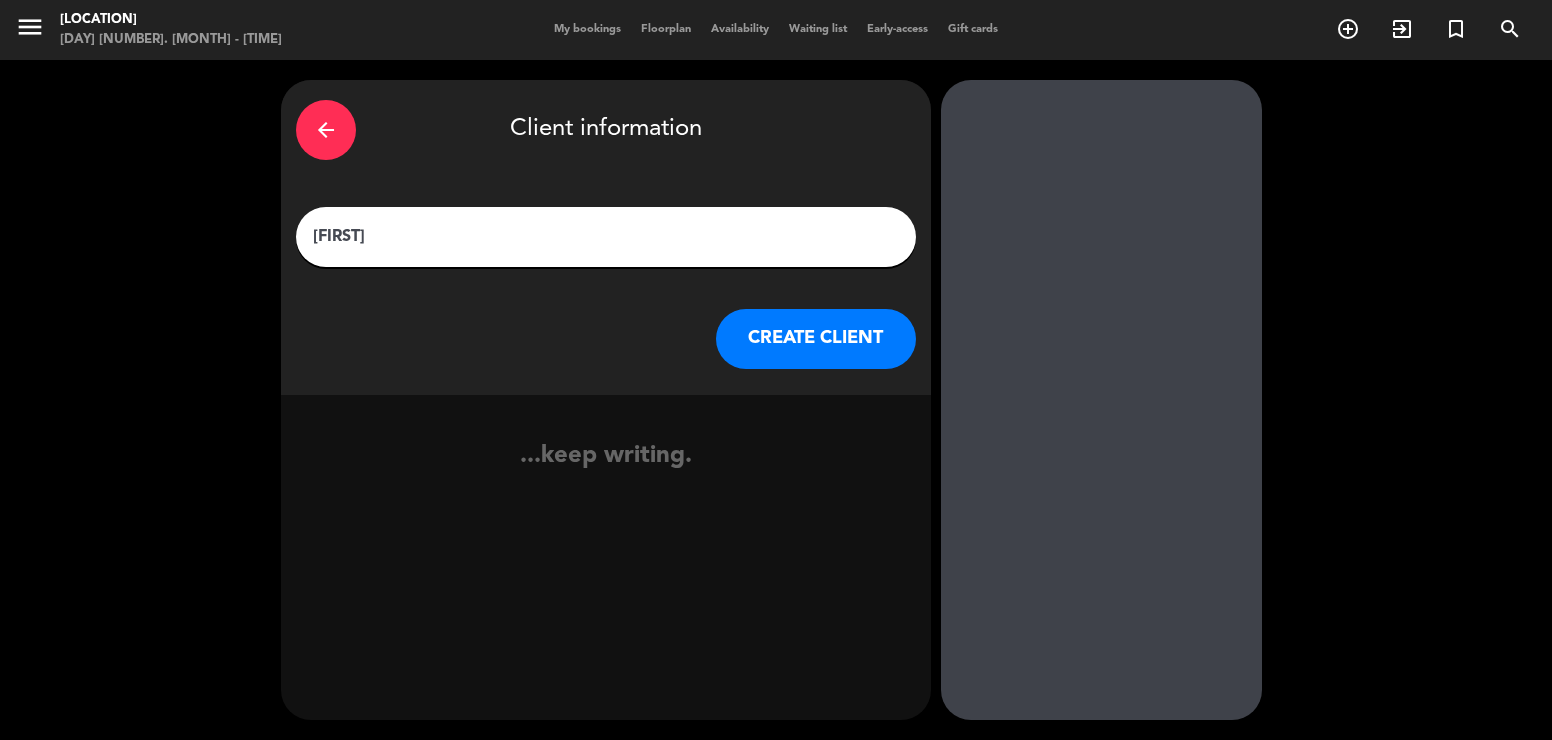 type on "[FIRST]" 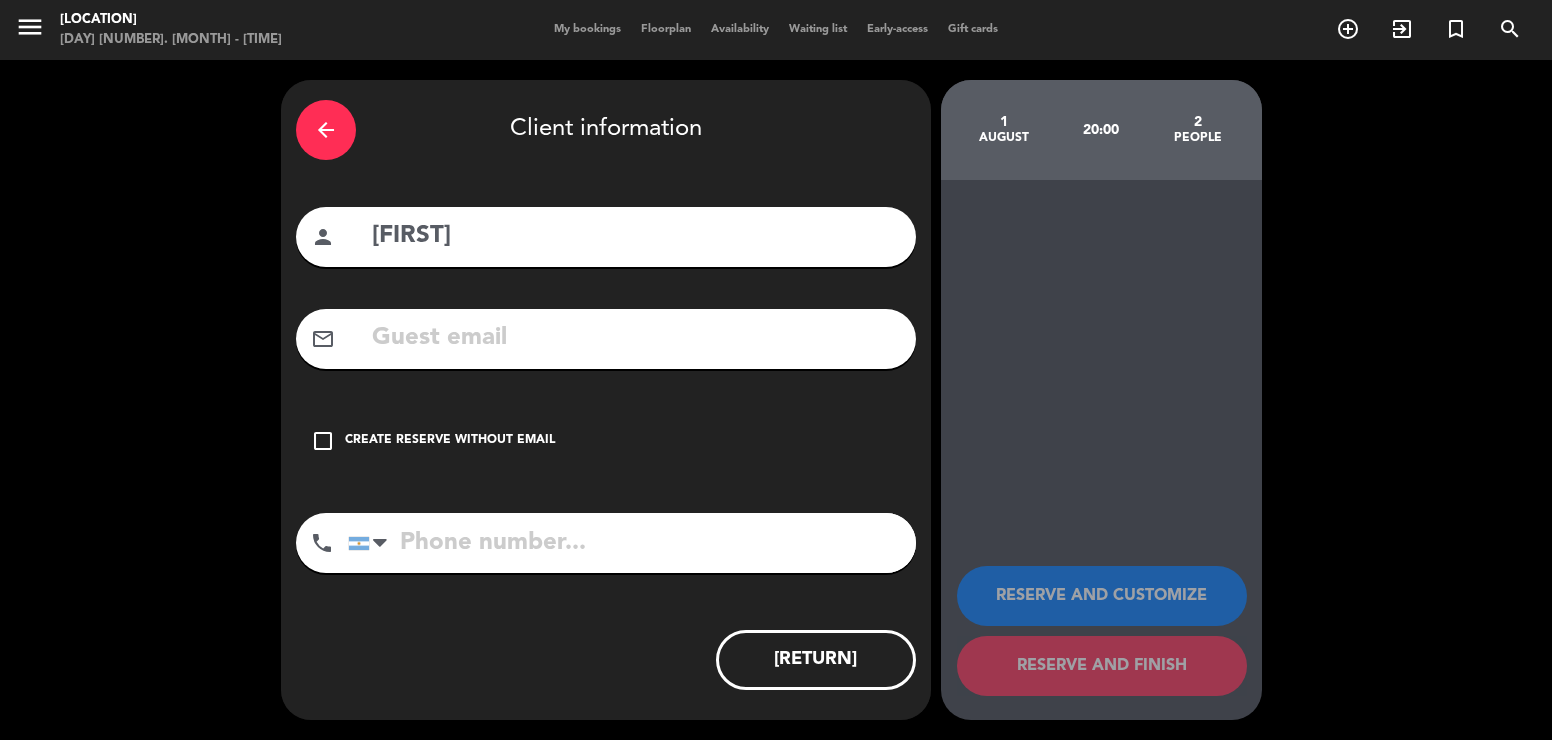 drag, startPoint x: 425, startPoint y: 451, endPoint x: 437, endPoint y: 473, distance: 25.059929 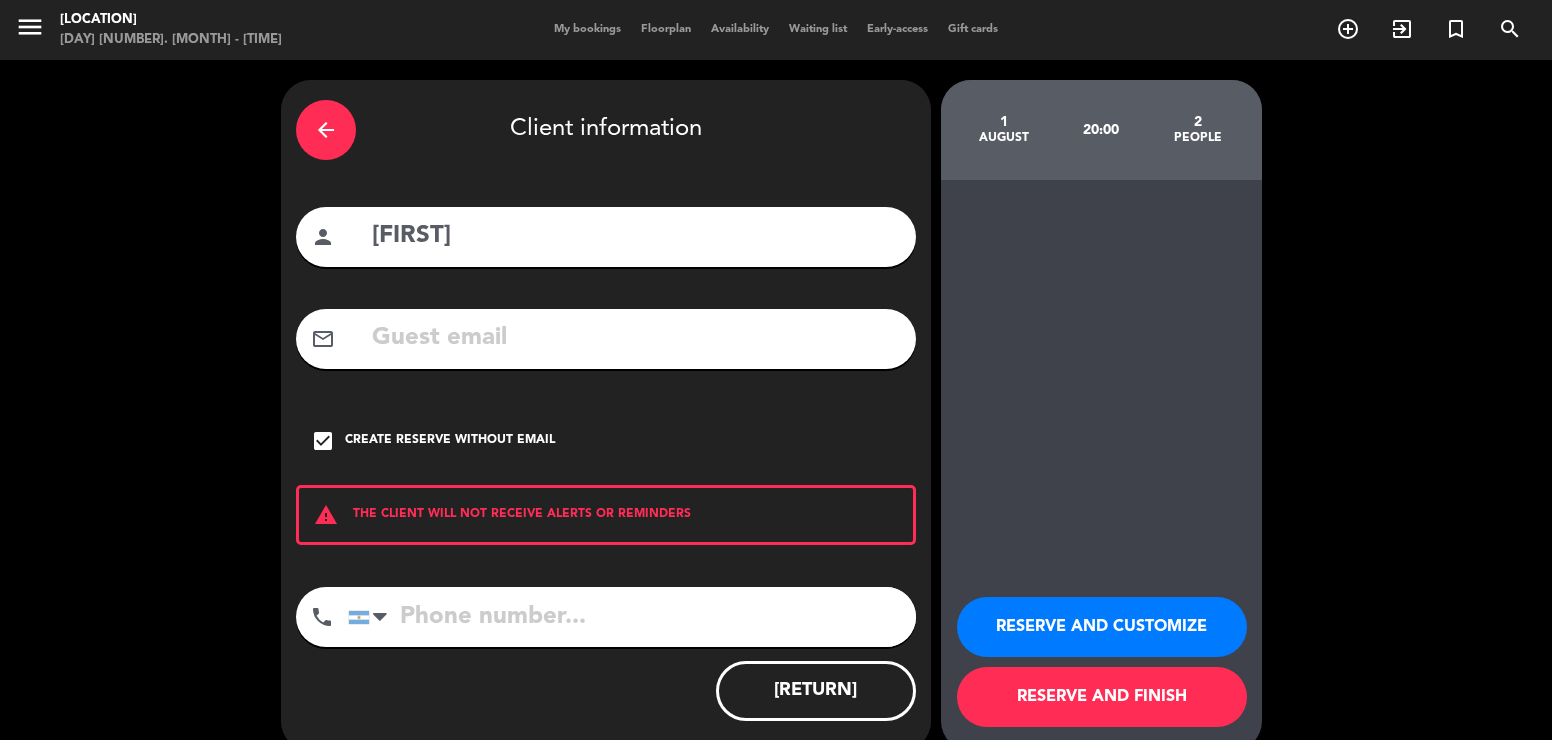 click at bounding box center [632, 617] 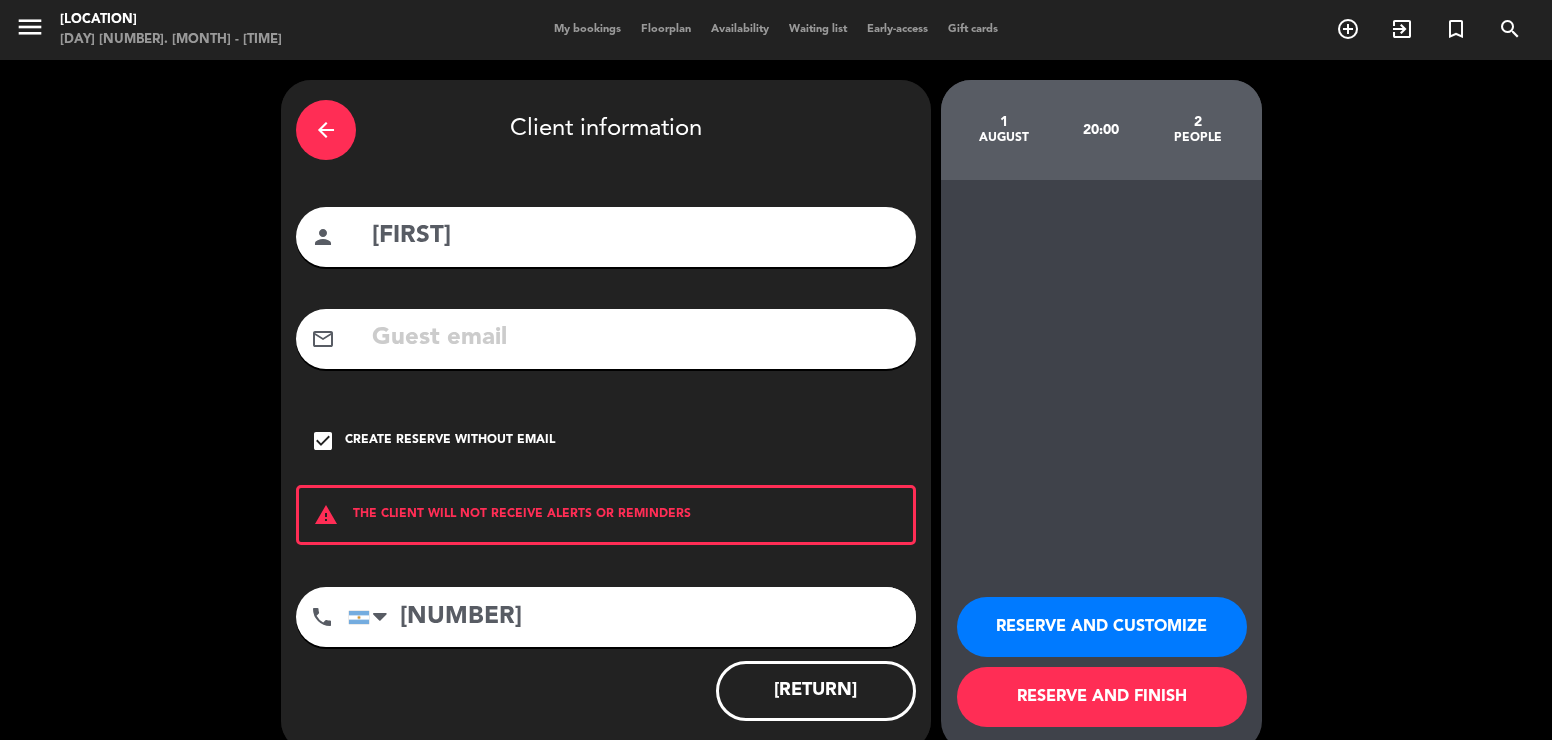 type on "[NUMBER]" 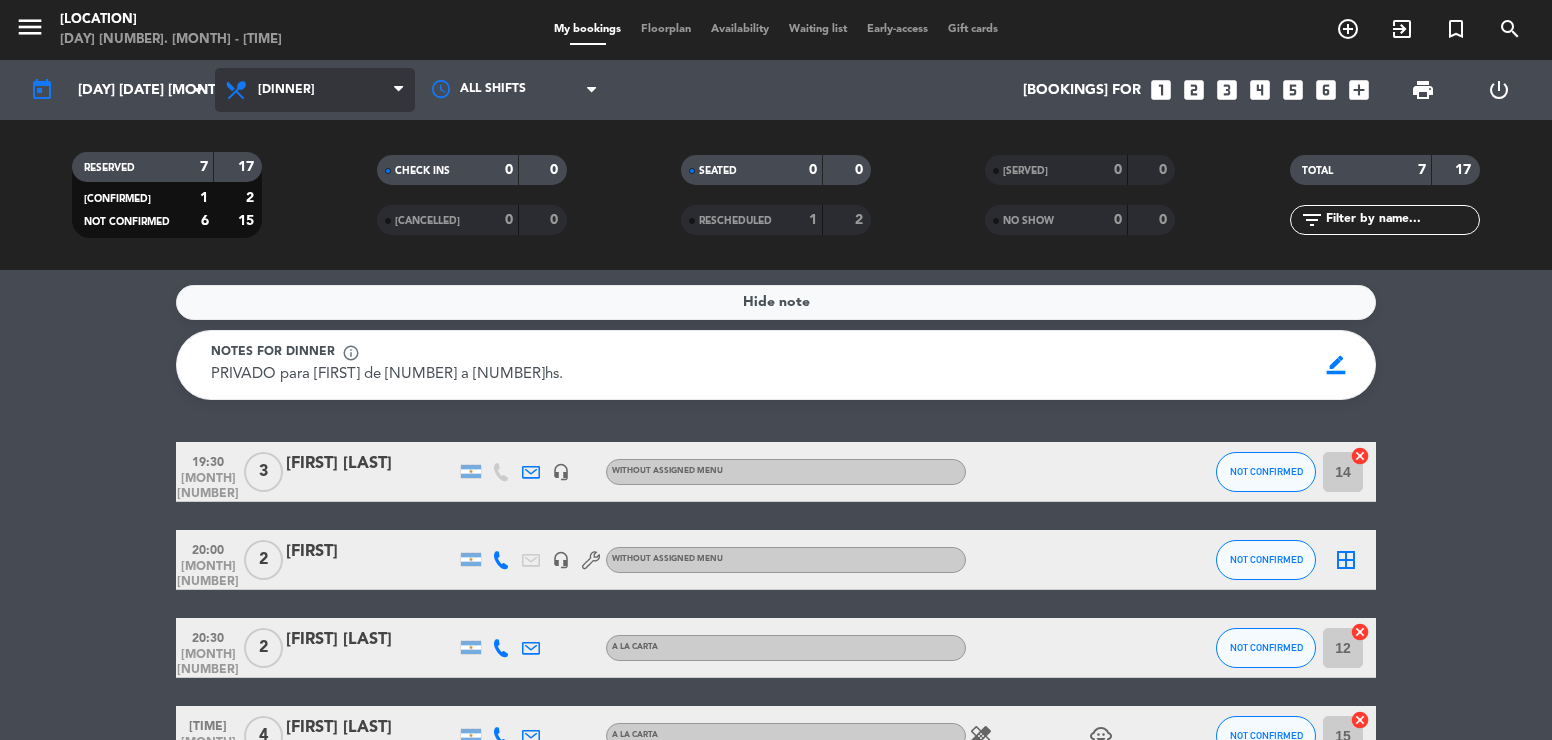 click on "[DINNER]" at bounding box center (315, 90) 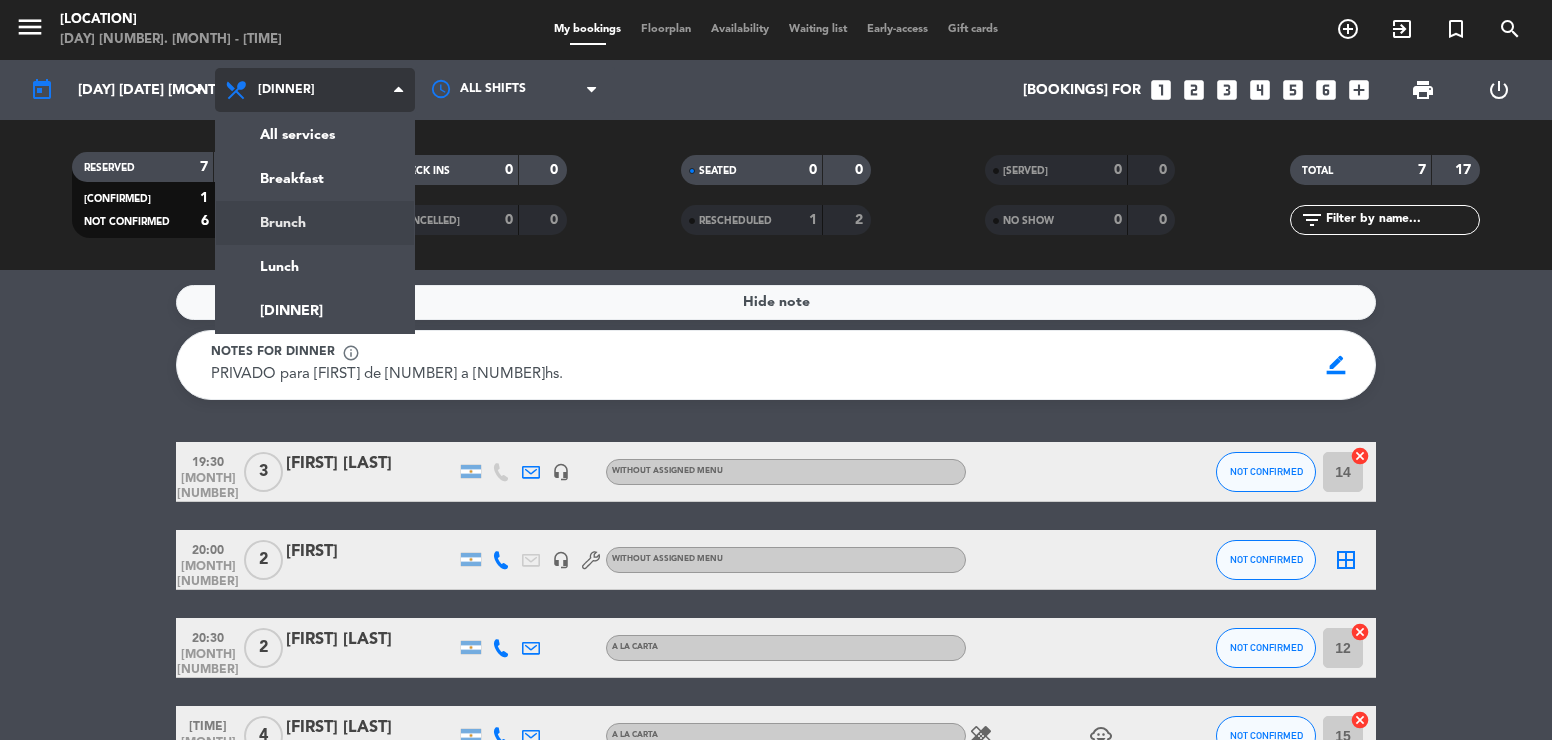 click on "menu [LOCATION] Friday 1. [MONTH] - [TIME] My bookings Floorplan Availability Waiting list Early-access Gift cards add_circle_outline exit_to_app turned_in_not search today [DAY] [DATE] [MONTH] arrow_drop_down All services Breakfast Brunch Lunch Dinner Dinner All services Breakfast Brunch Lunch Dinner All shifts Bookings for looks_one looks_two looks_3 looks_4 looks_5 looks_6 add_box print power_settings_new RESERVED 7 17 CONFIRMED 1 2 NOT CONFIRMED 6 15 CHECK INS 0 0 CANCELLED 0 0 SEATED 0 0 RESCHEDULED 1 2 SERVED 0 0 NO SHOW 0 0 TOTAL 7 17 filter_list" 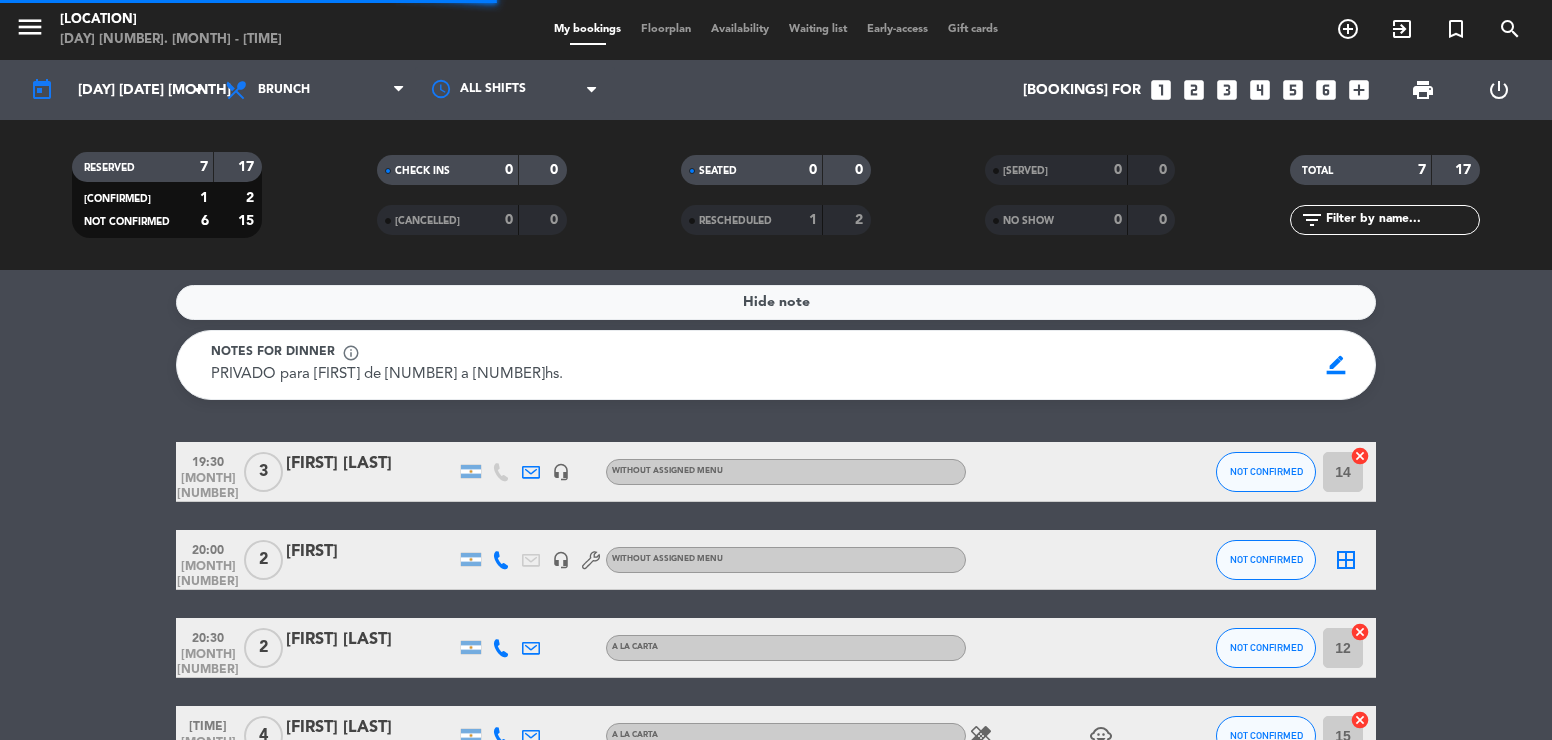 click on "menu" at bounding box center (30, 27) 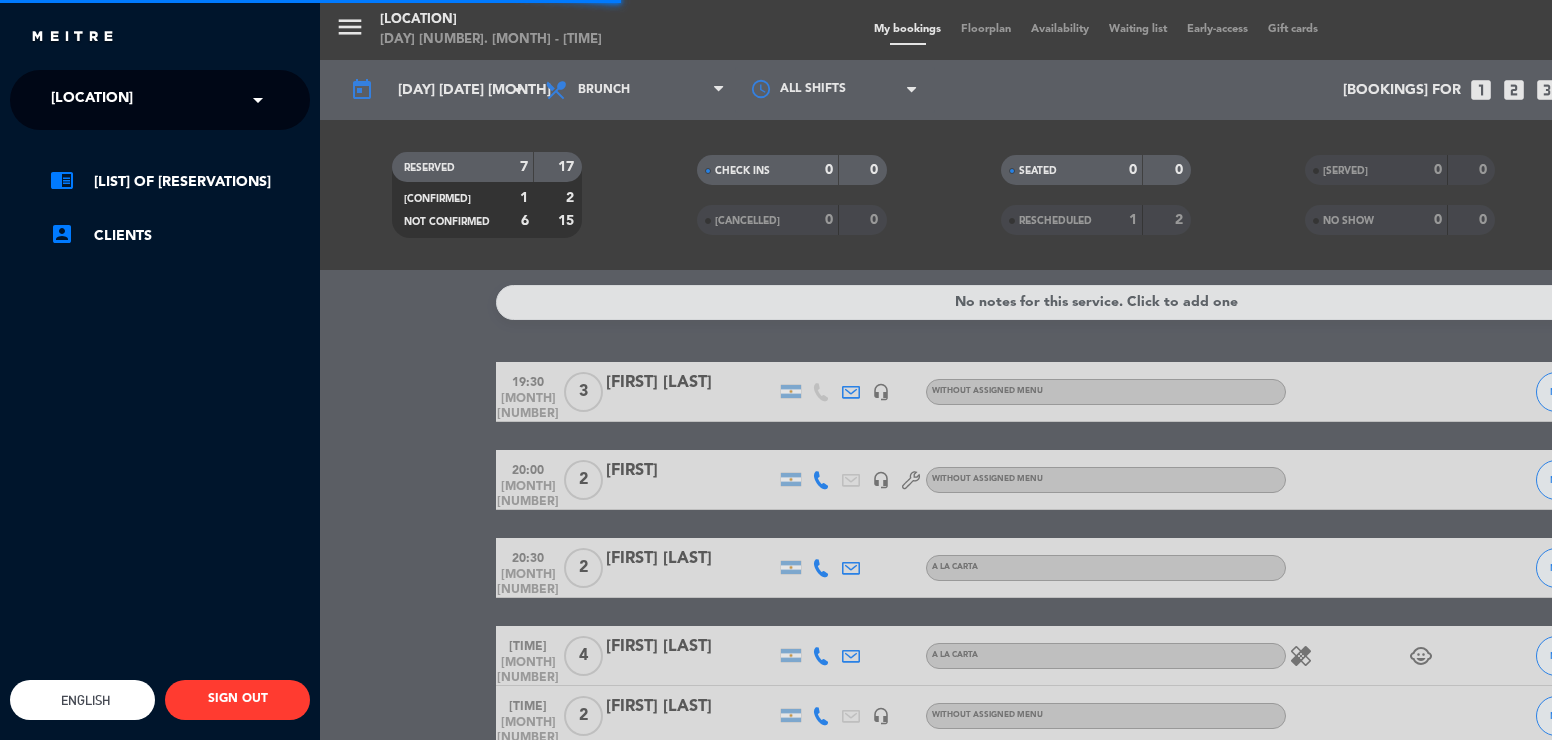 click on "[LOCATION]" 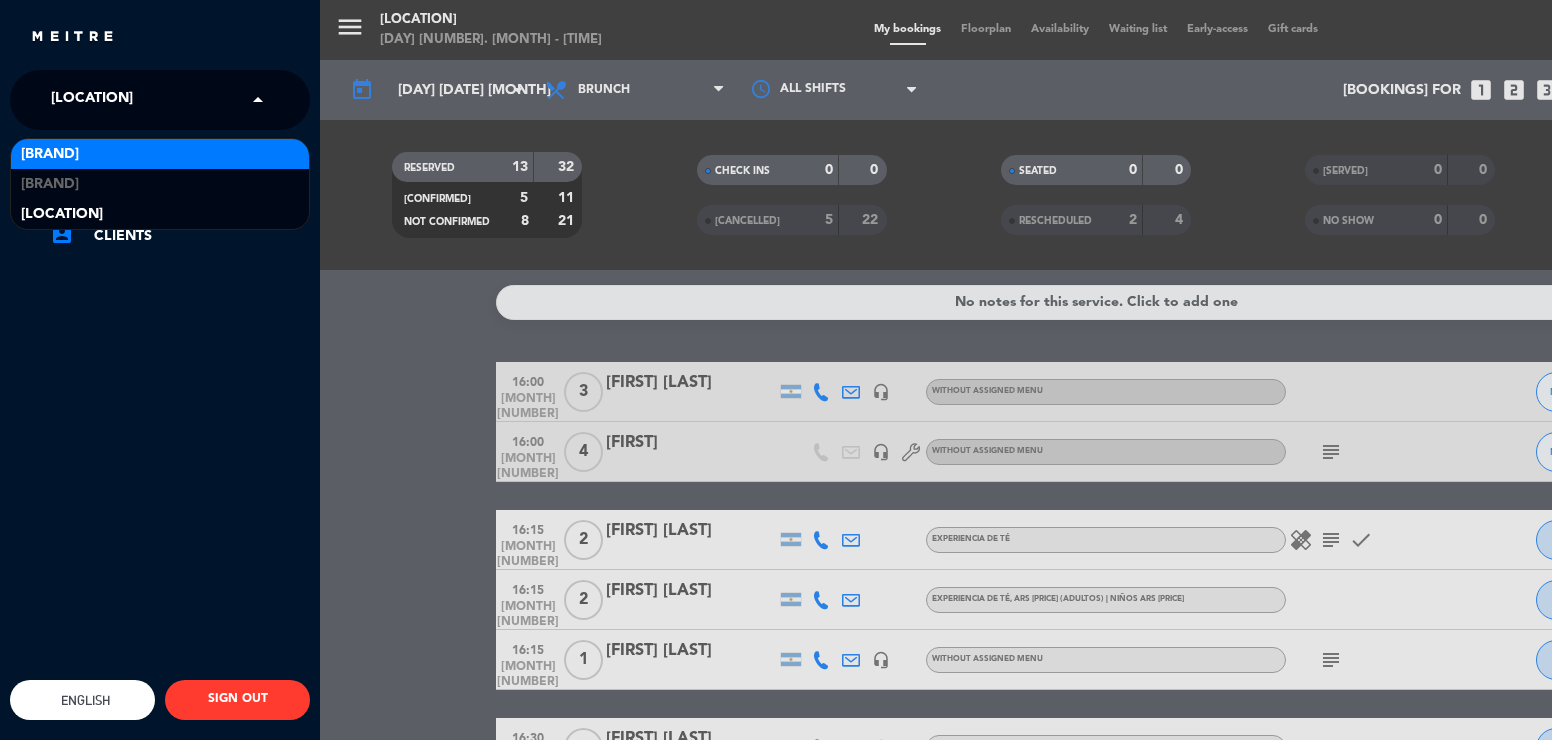 click on "[BRAND]" at bounding box center (50, 154) 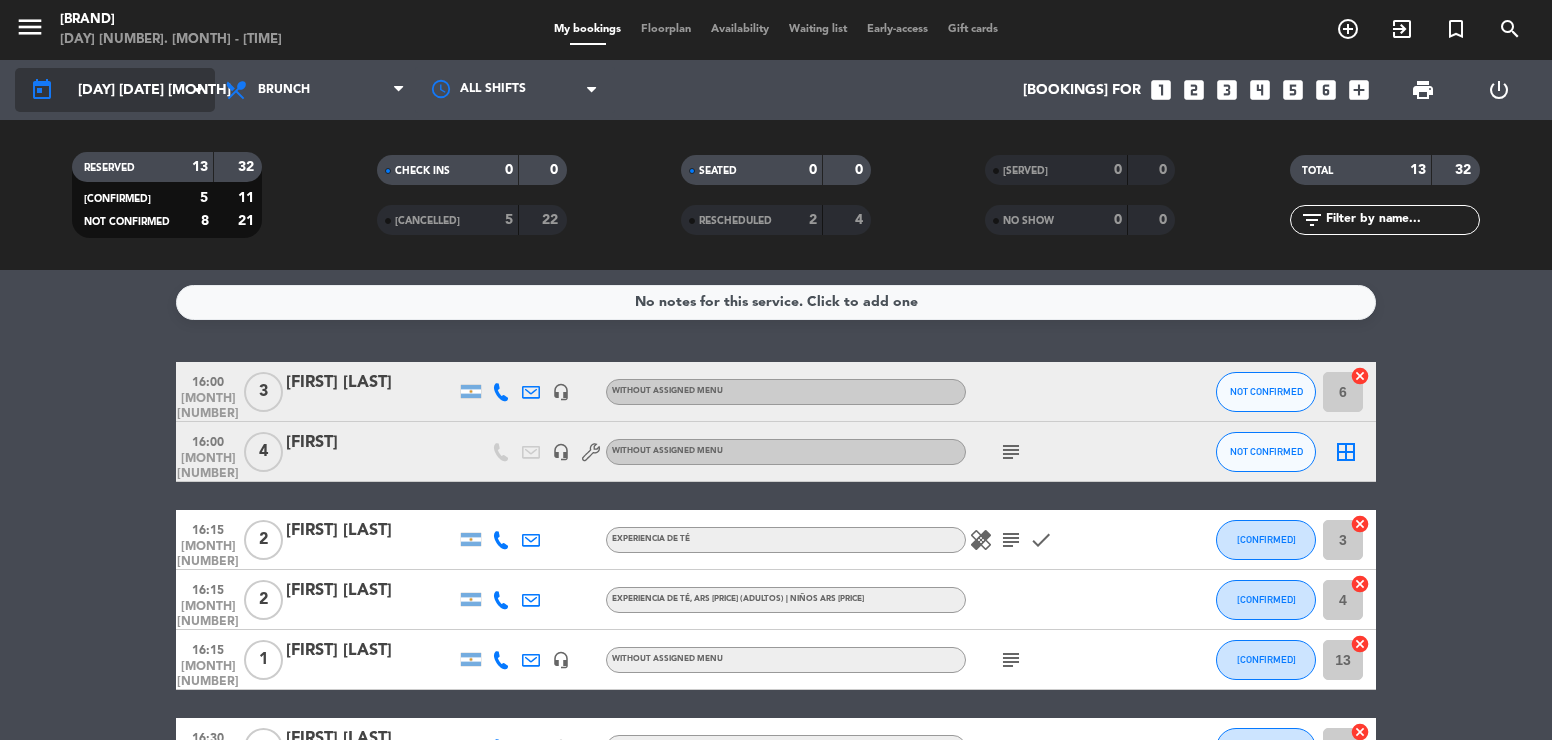 click on "[DAY] [DATE] [MONTH]" 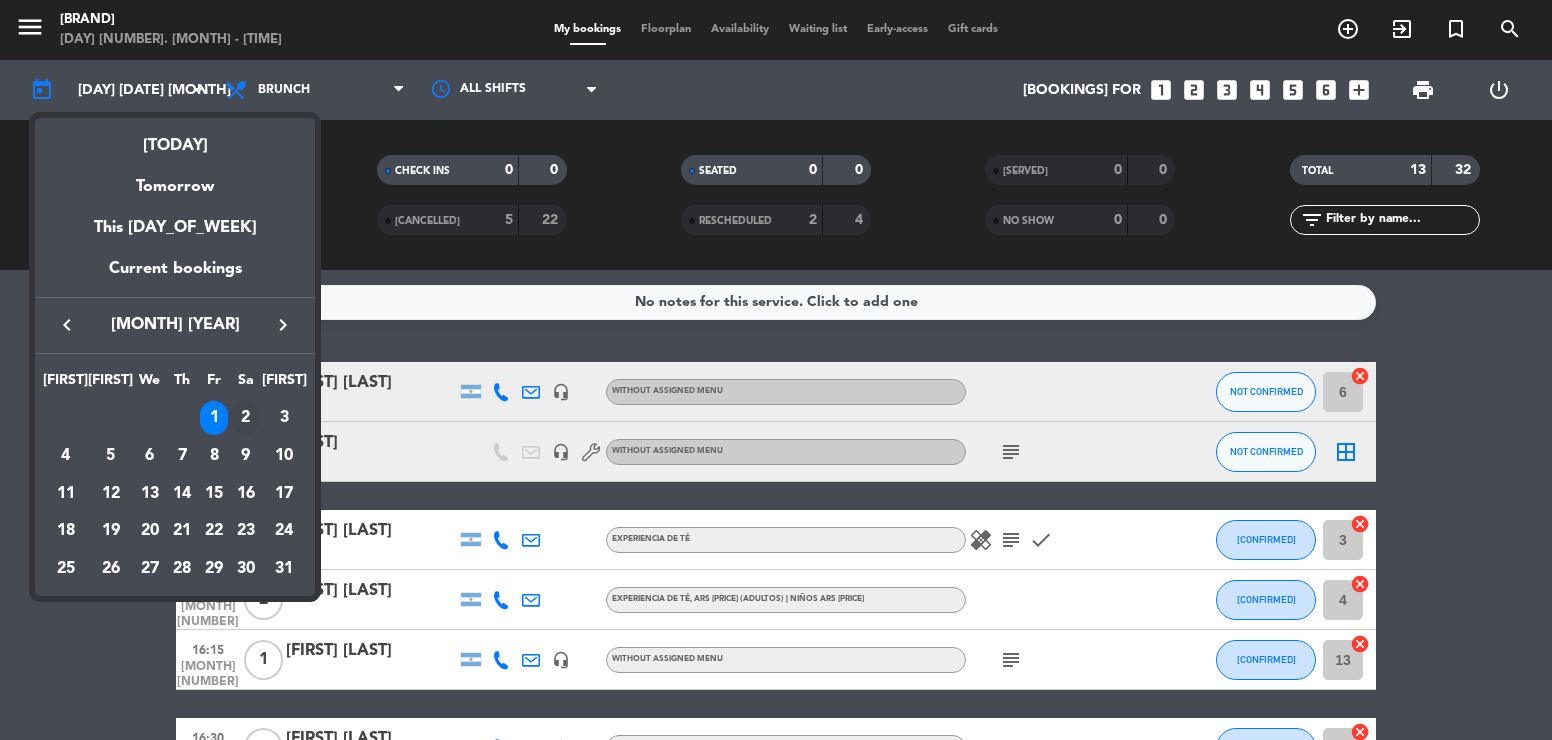 click on "2" at bounding box center (246, 418) 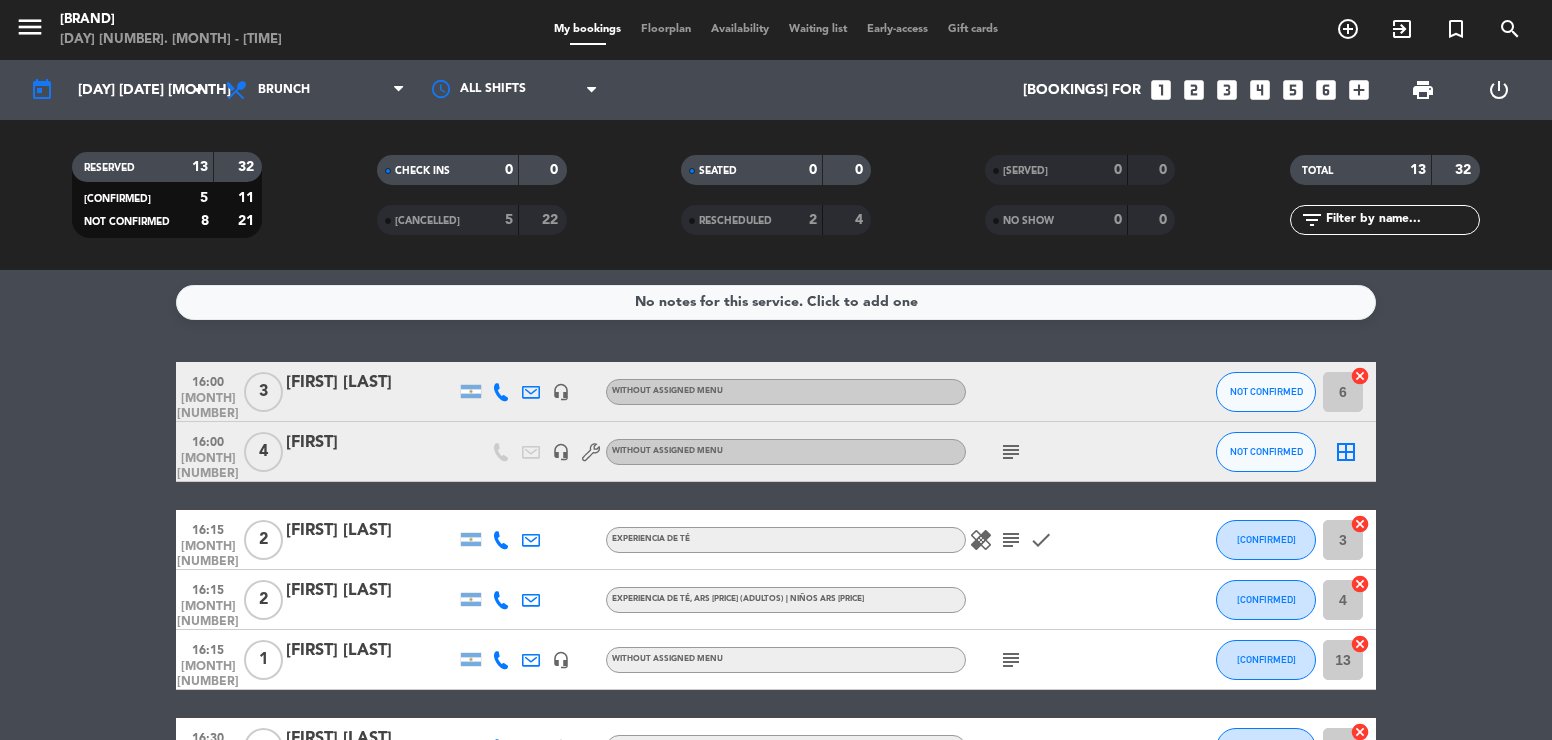 type on "[DAY] [DATE] [MONTH]" 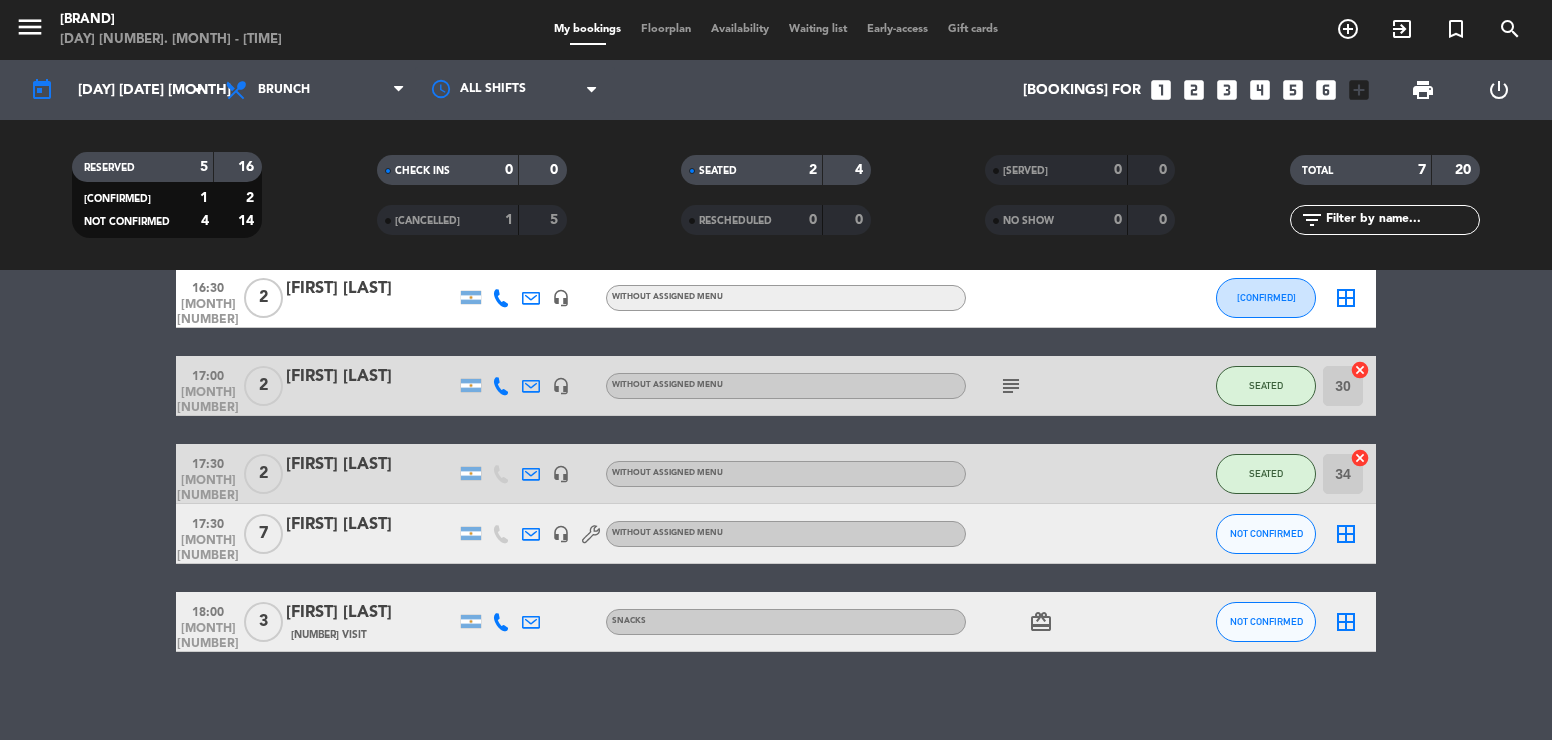 scroll, scrollTop: 254, scrollLeft: 0, axis: vertical 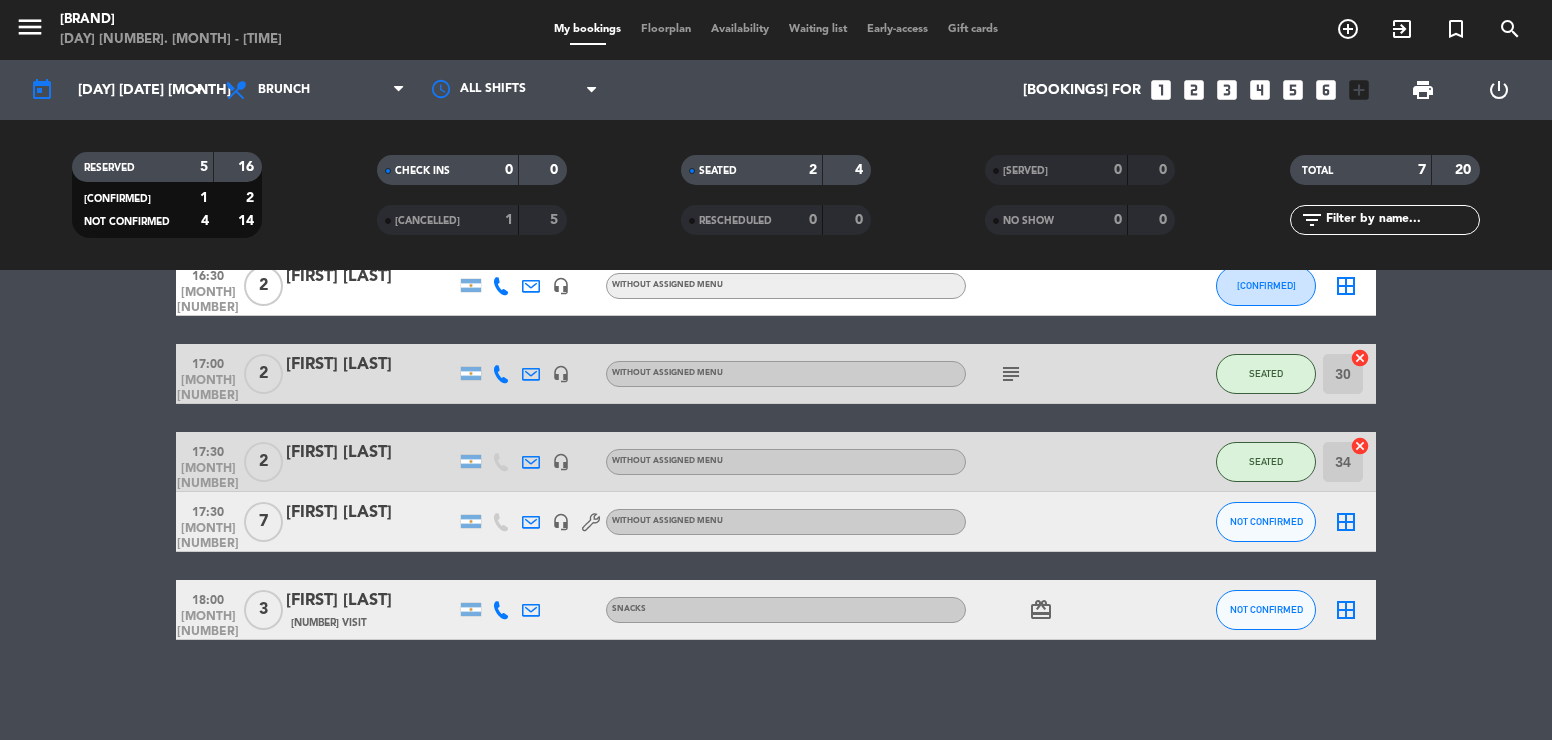 click on "looks_4" at bounding box center (1260, 90) 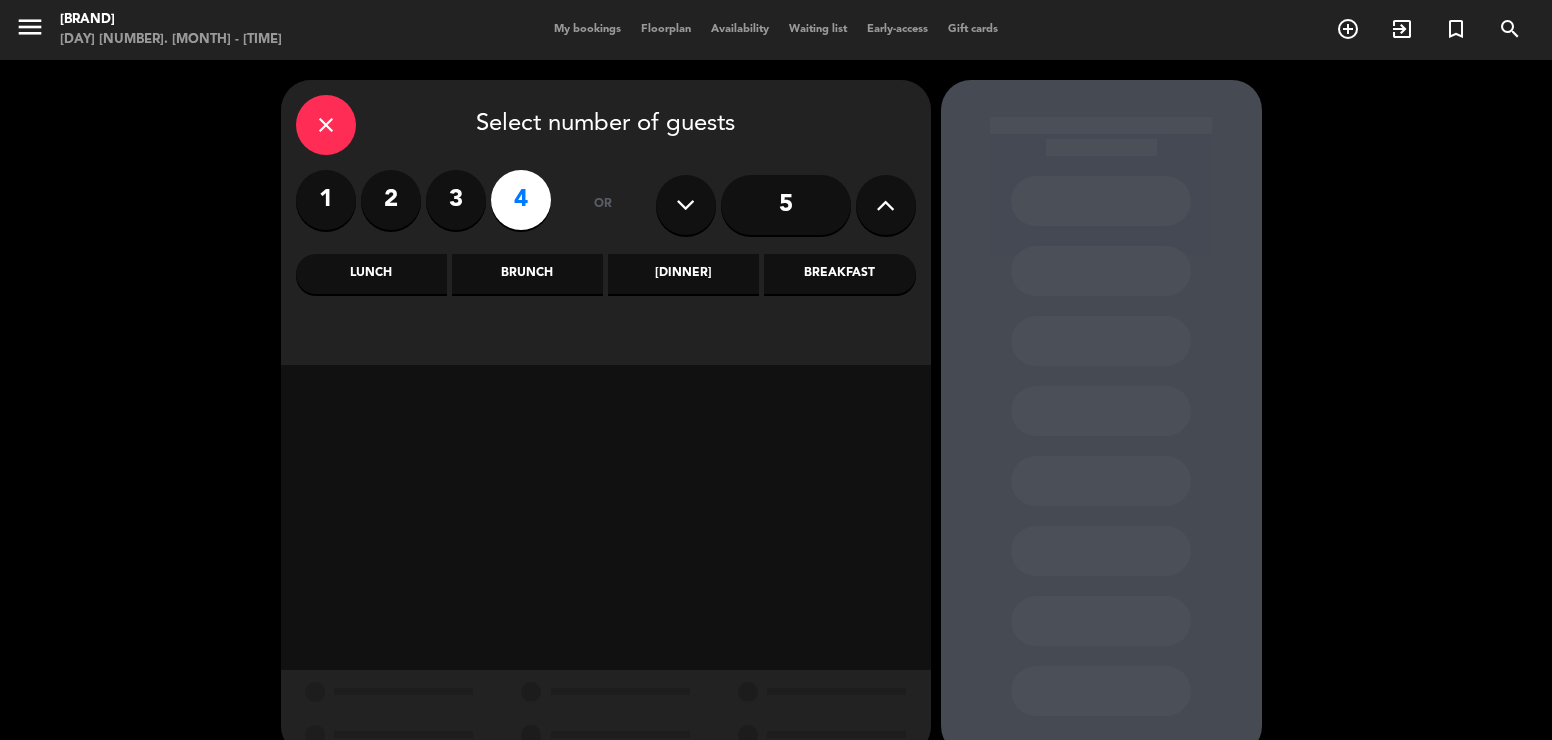click on "Brunch" at bounding box center [527, 274] 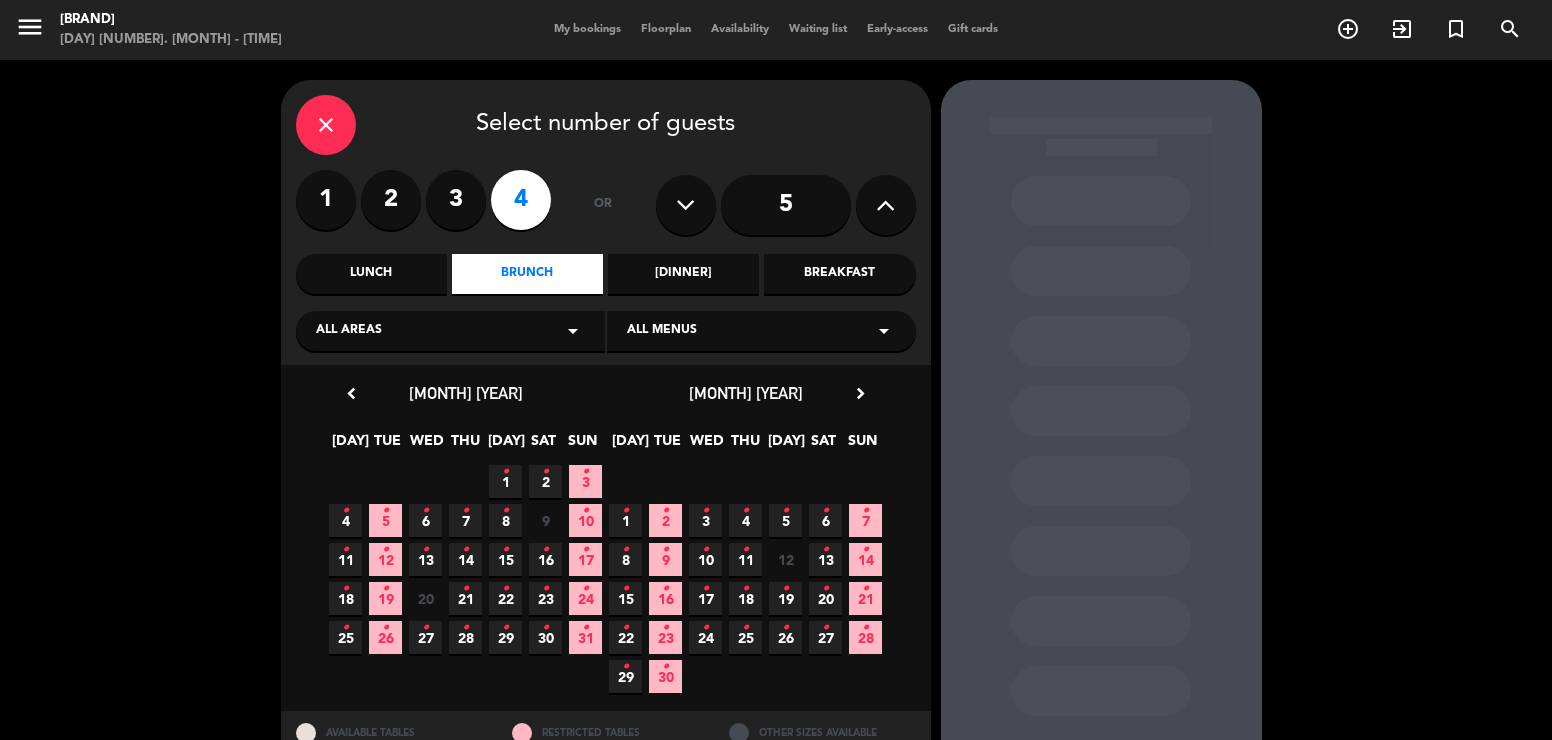 click on "[NUMBER] •" at bounding box center (545, 481) 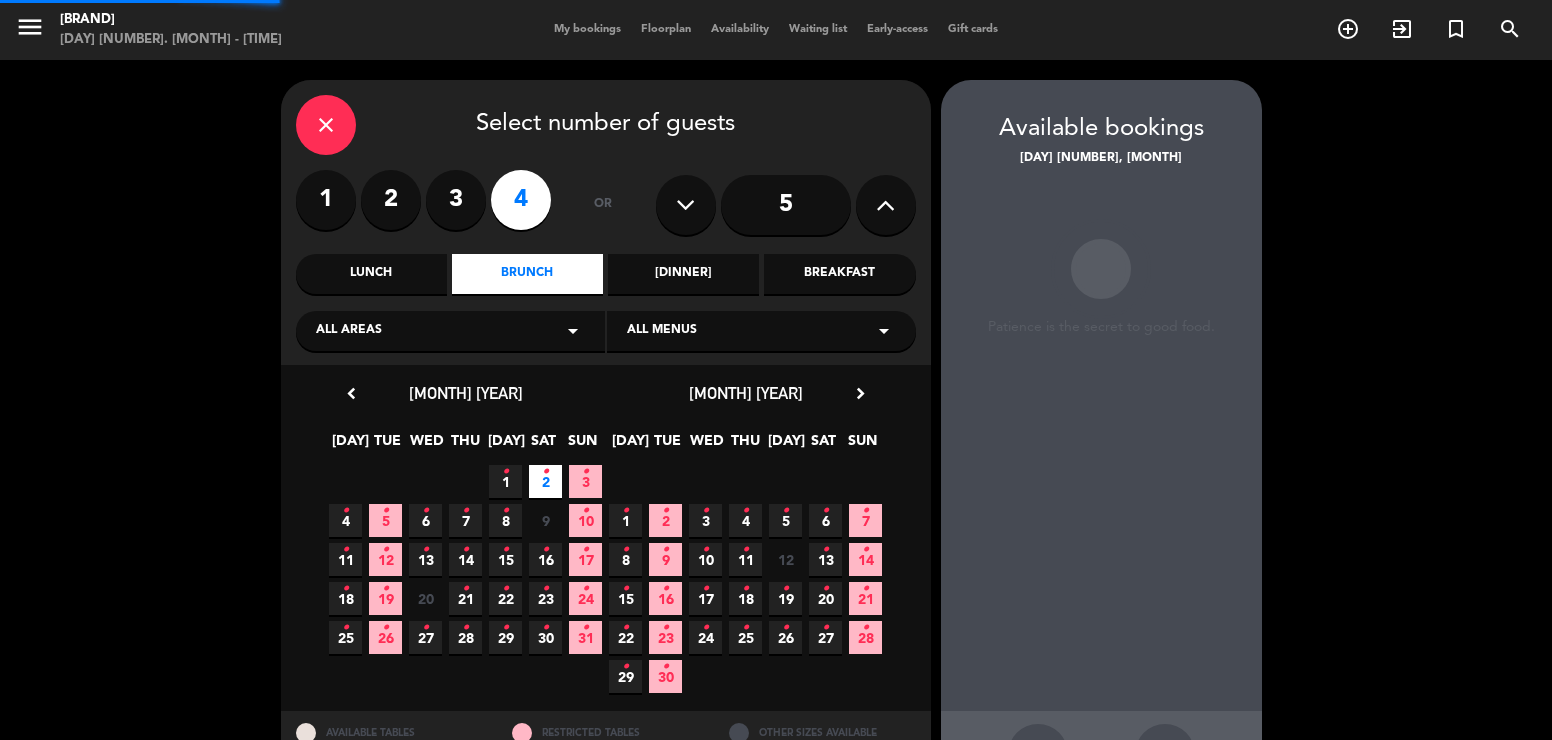scroll, scrollTop: 76, scrollLeft: 0, axis: vertical 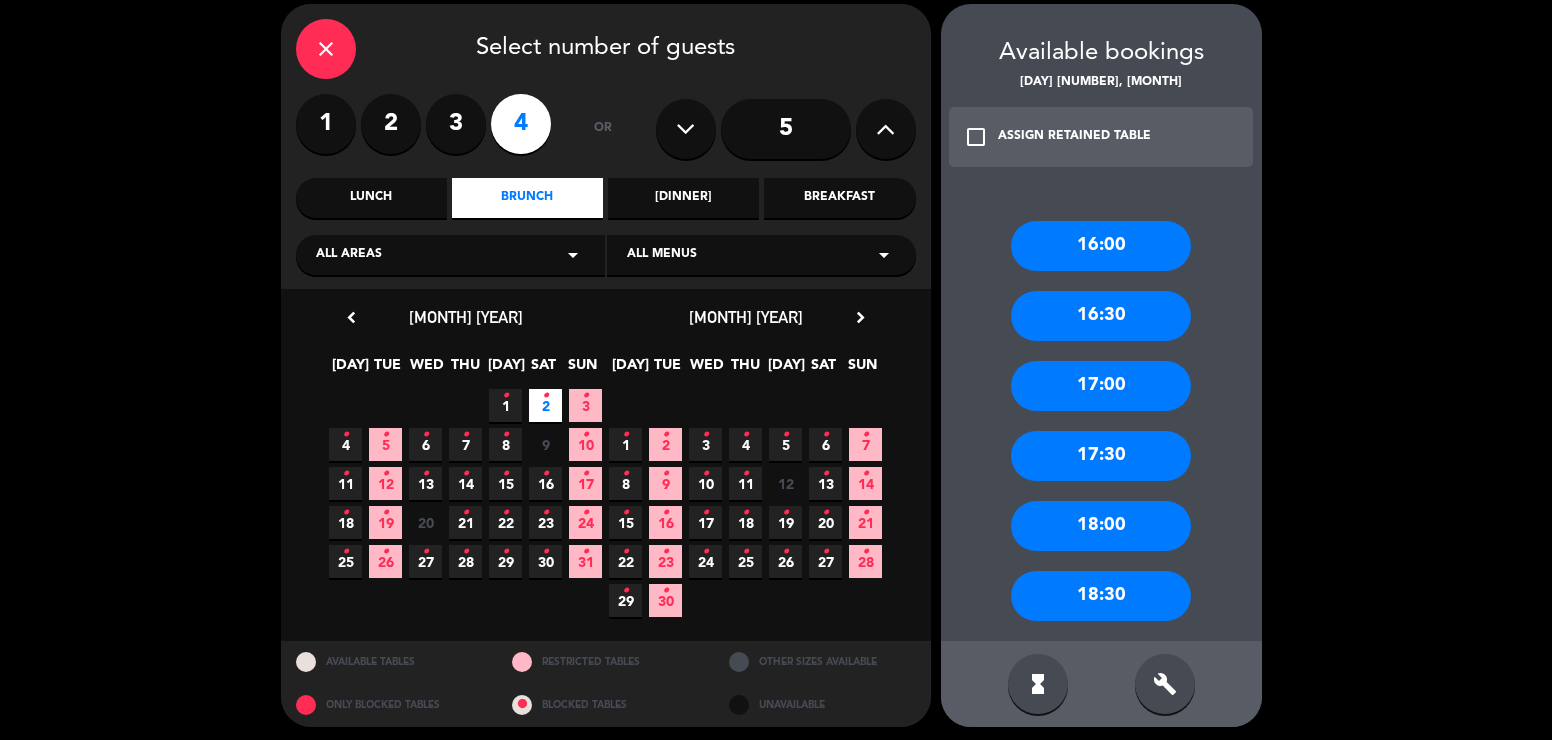 click on "build" at bounding box center (1165, 684) 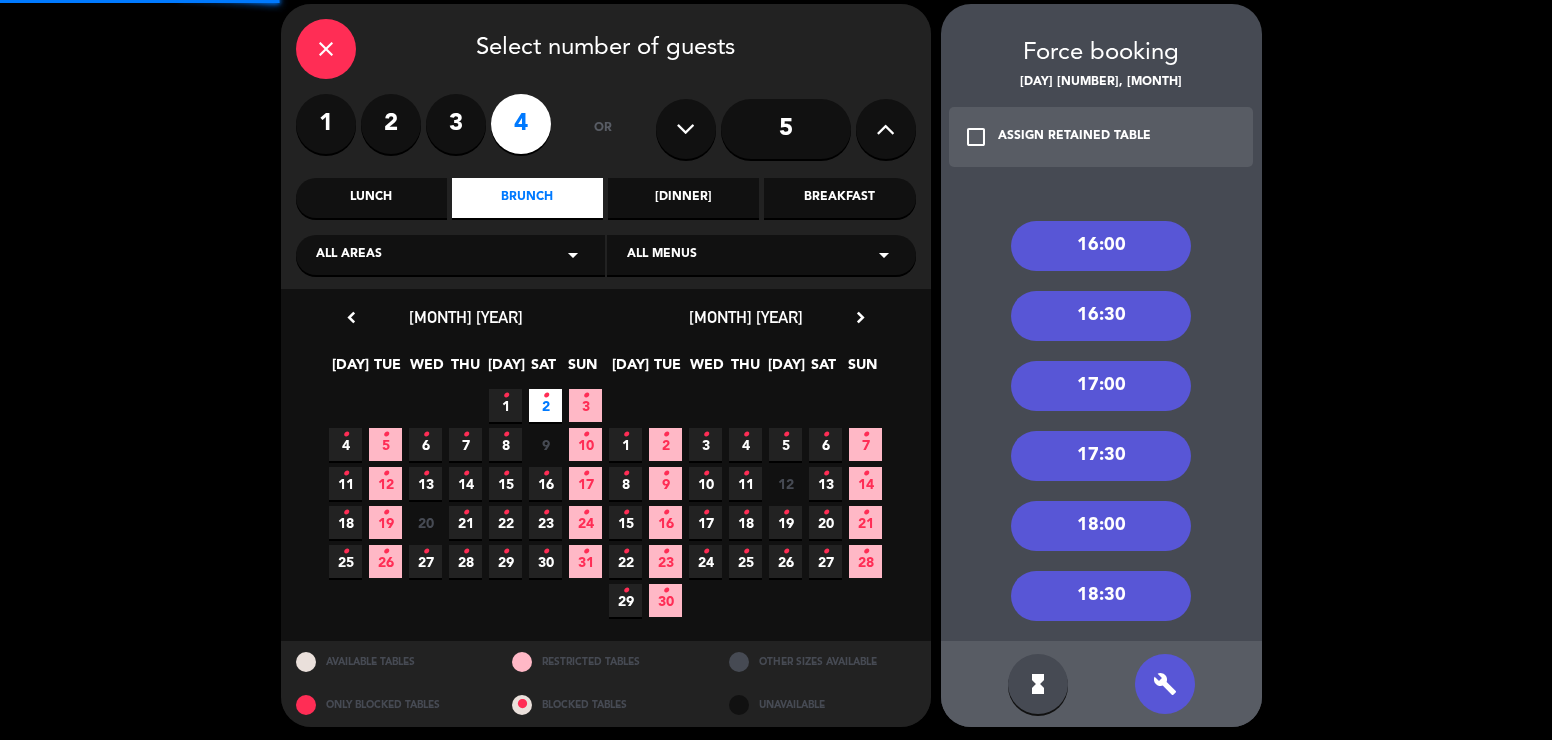 click on "17:00" at bounding box center [1101, 386] 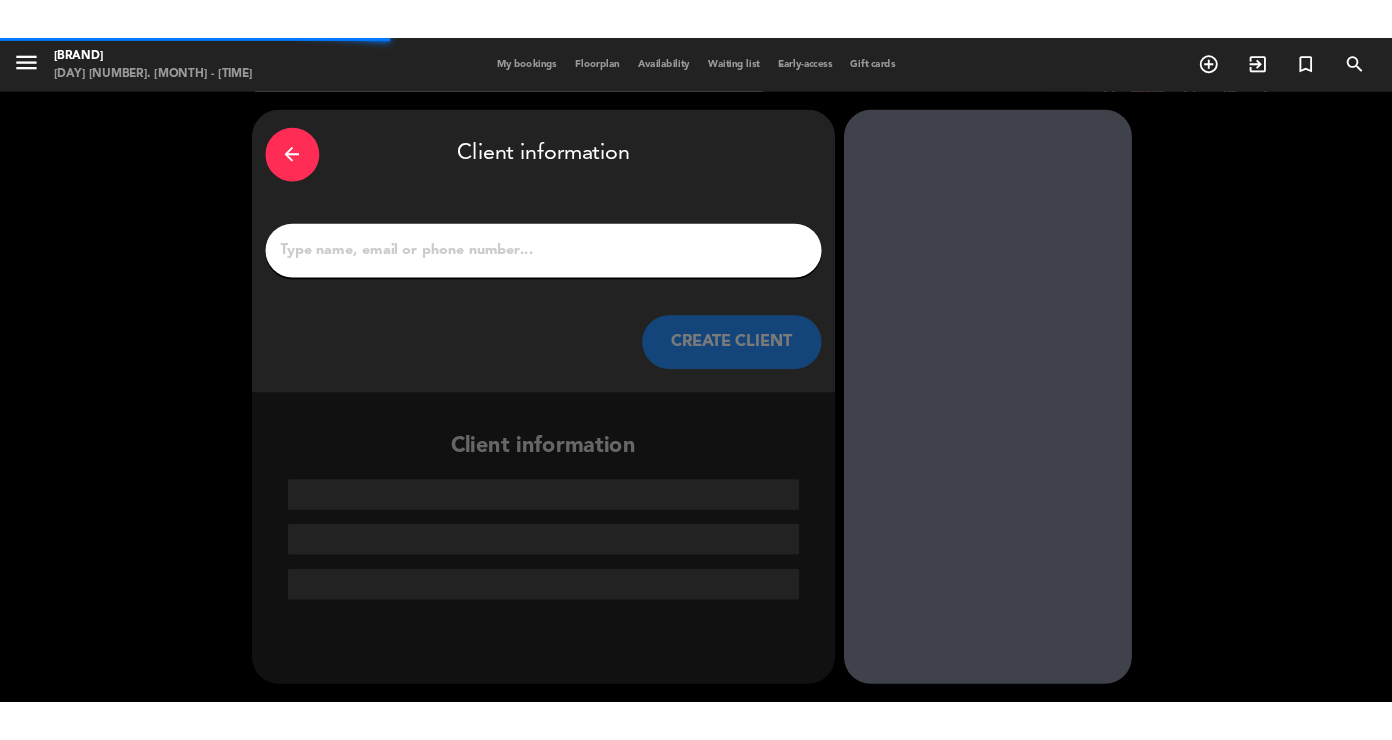 scroll, scrollTop: 0, scrollLeft: 0, axis: both 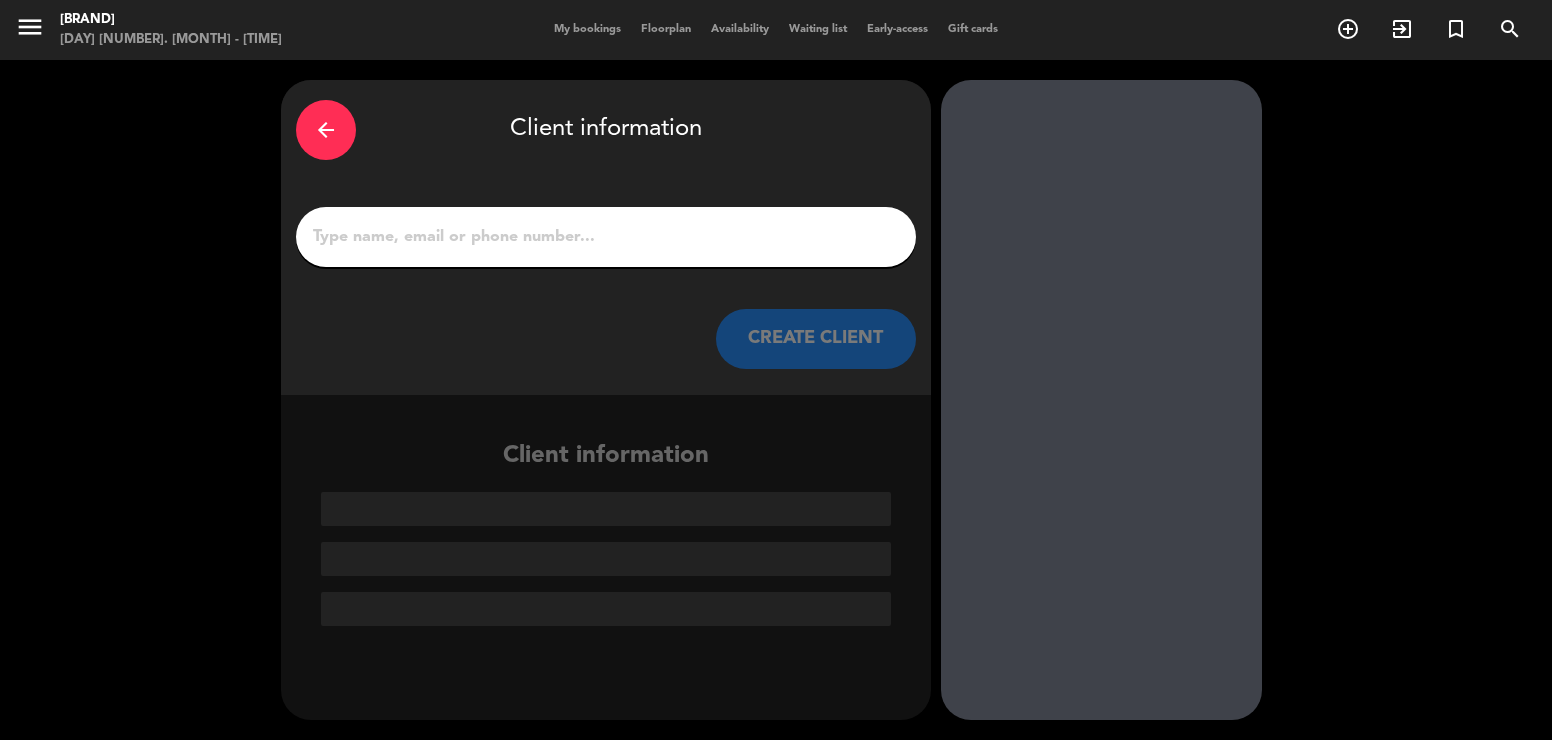 click on "1" at bounding box center [606, 237] 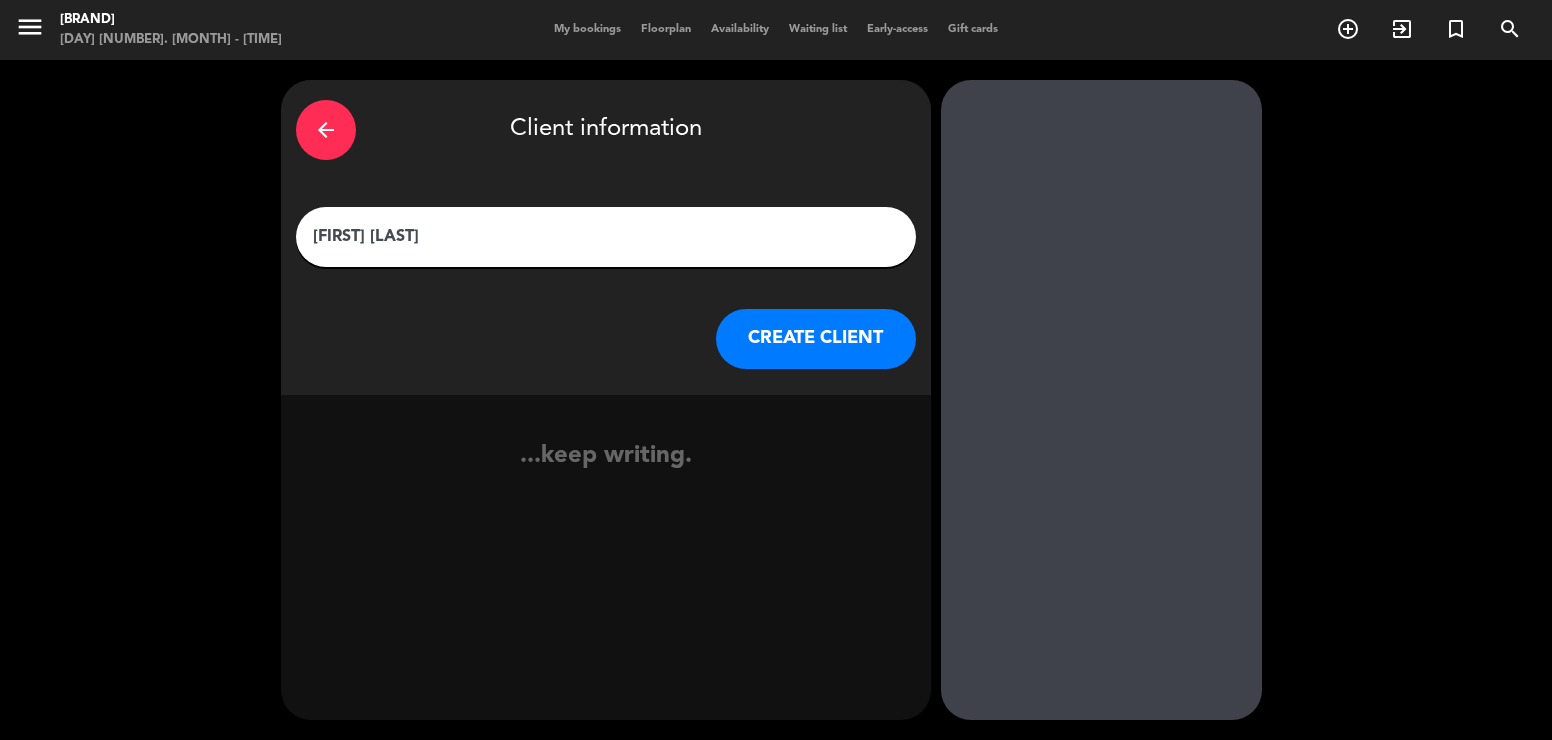 type on "[FIRST] [LAST]" 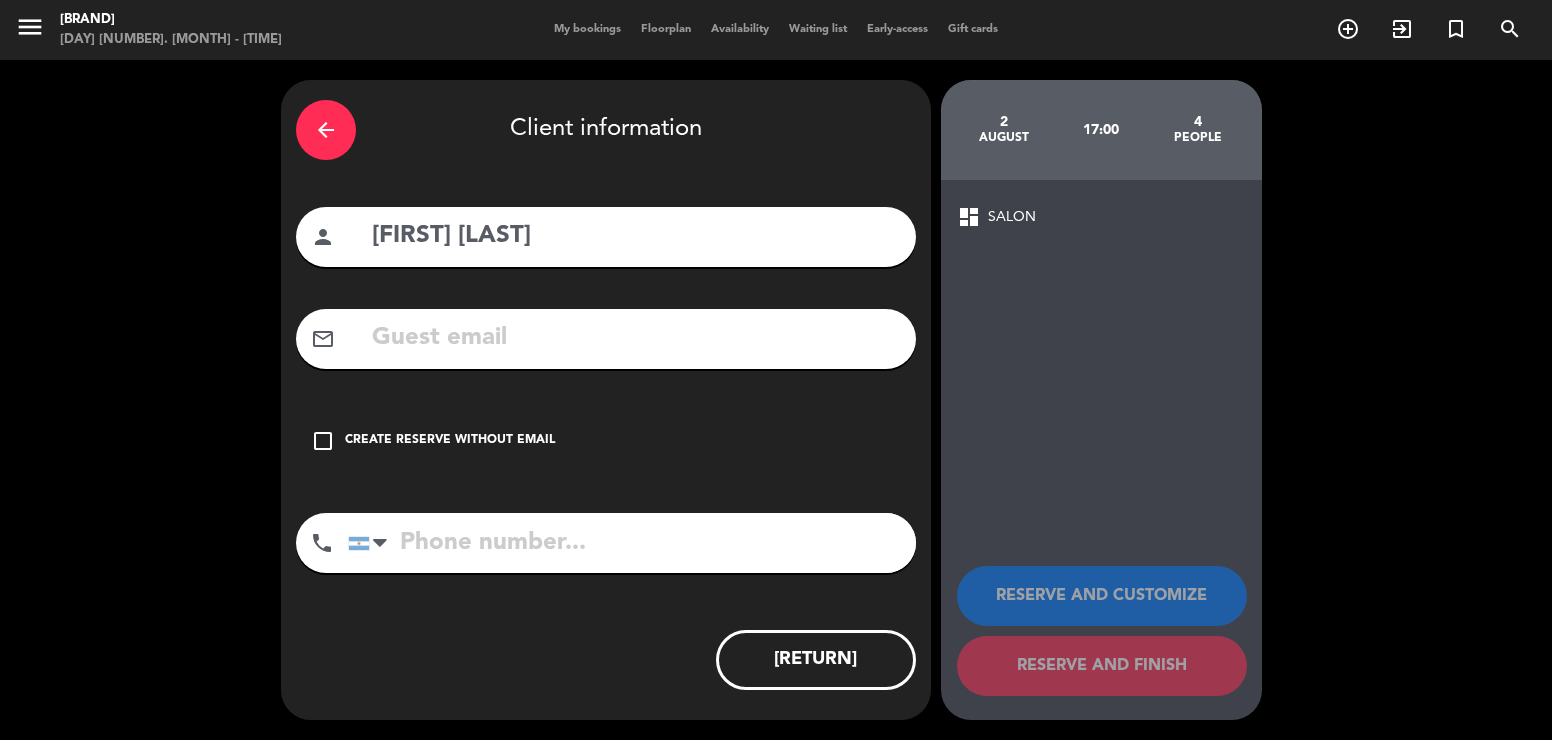 click on "mail_outline" at bounding box center [606, 339] 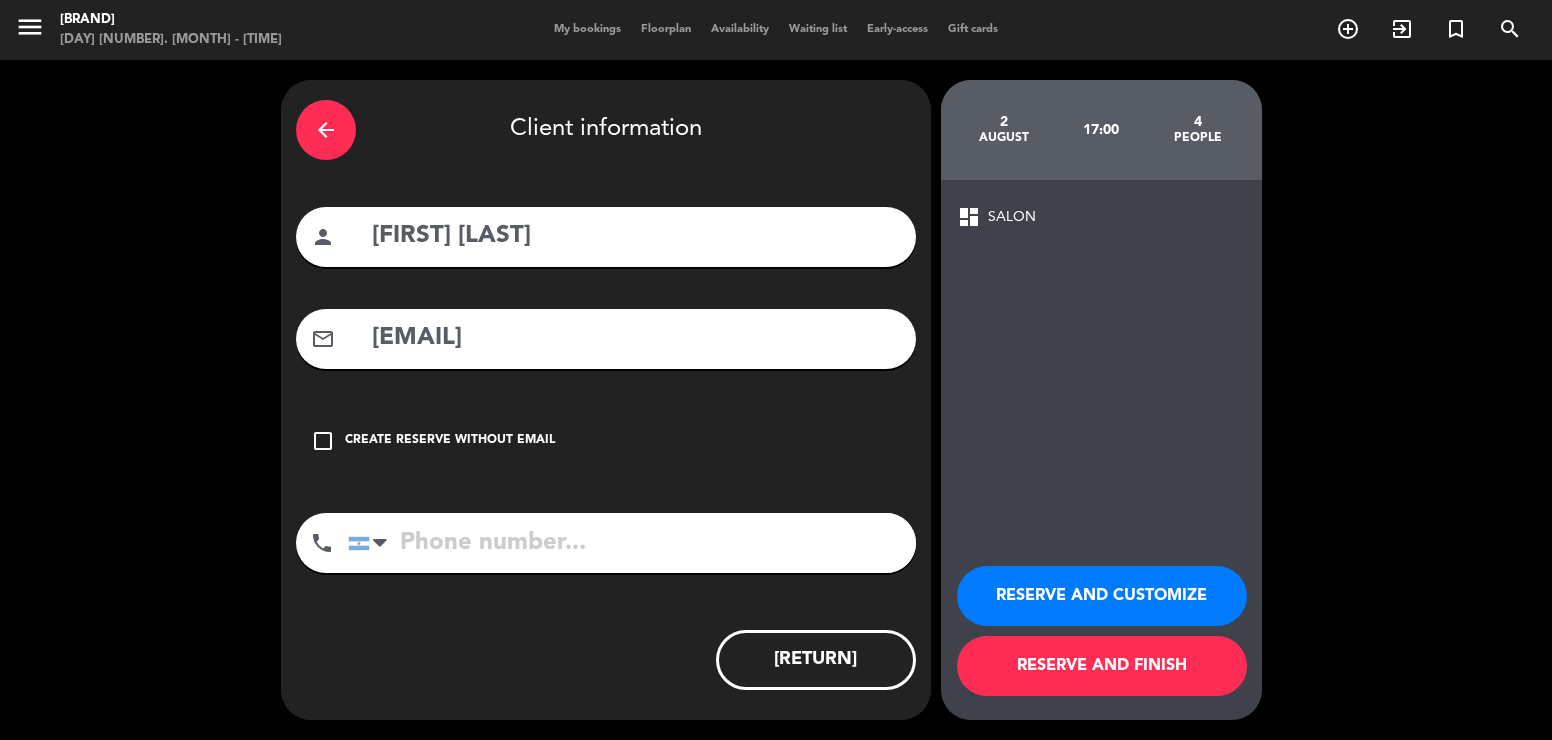 type on "[EMAIL]" 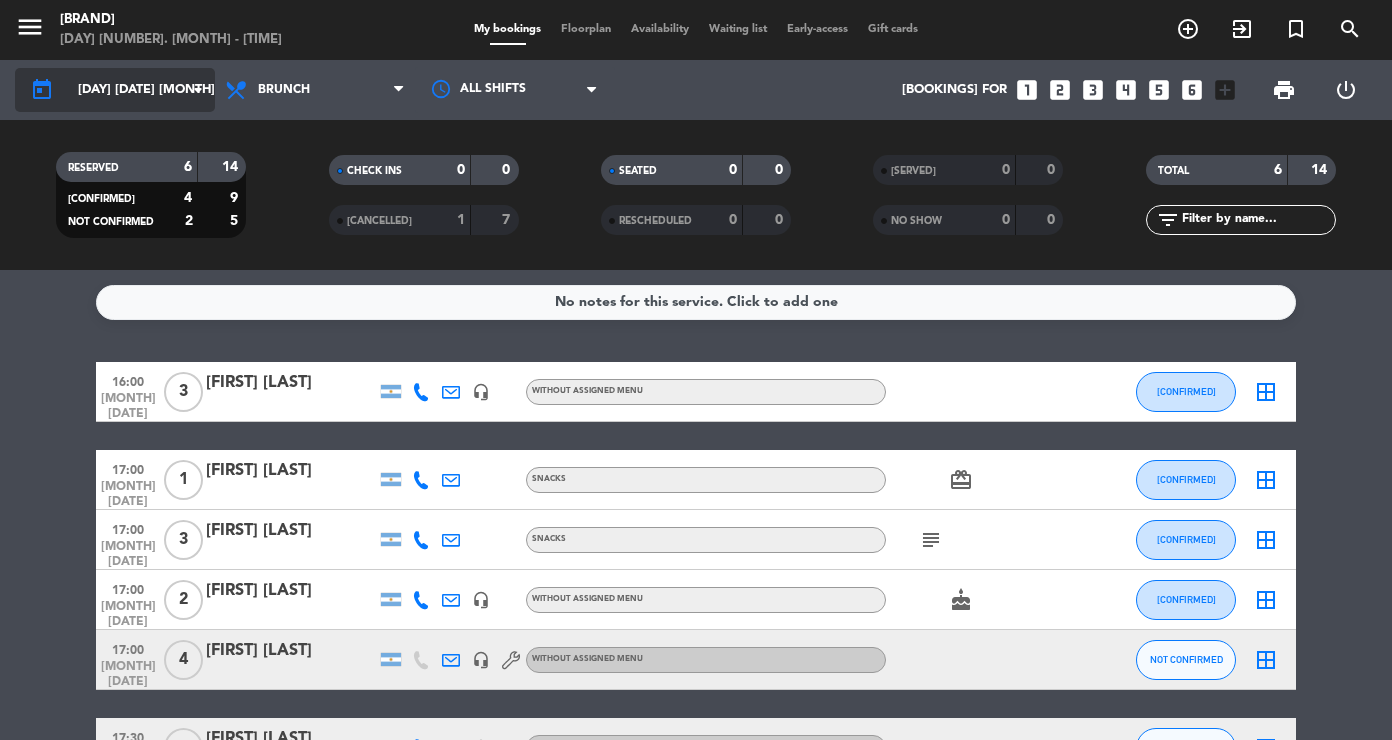 click on "[DAY] [DATE] [MONTH]" 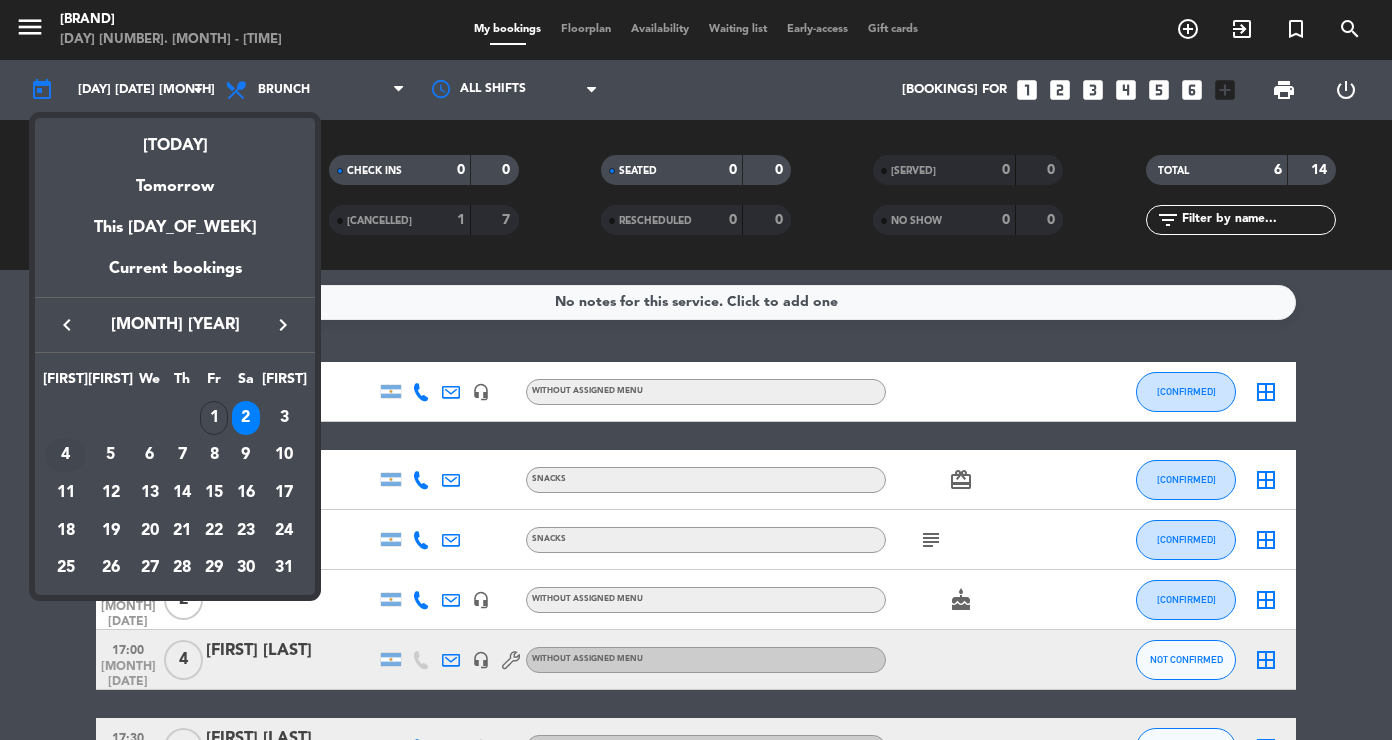 click on "4" at bounding box center [65, 455] 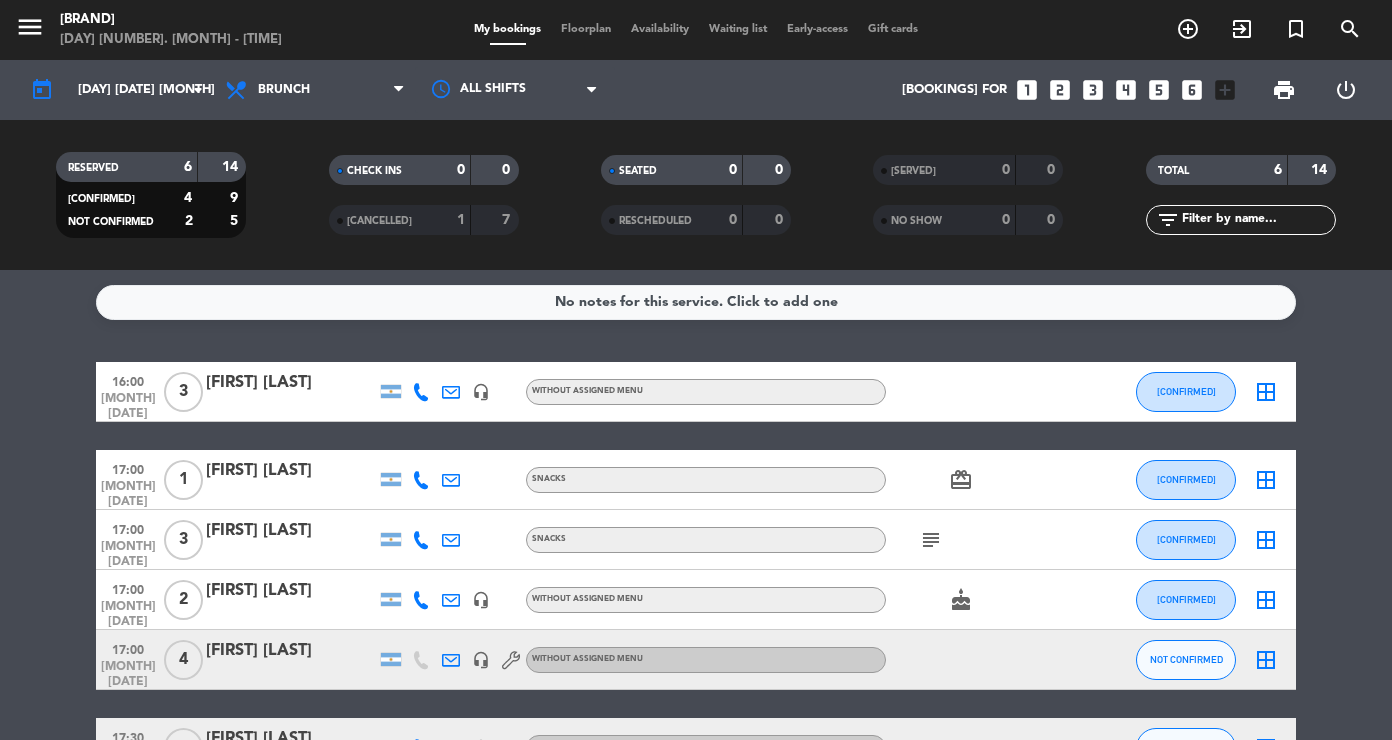 type on "[DAY] [DATE] [MONTH]" 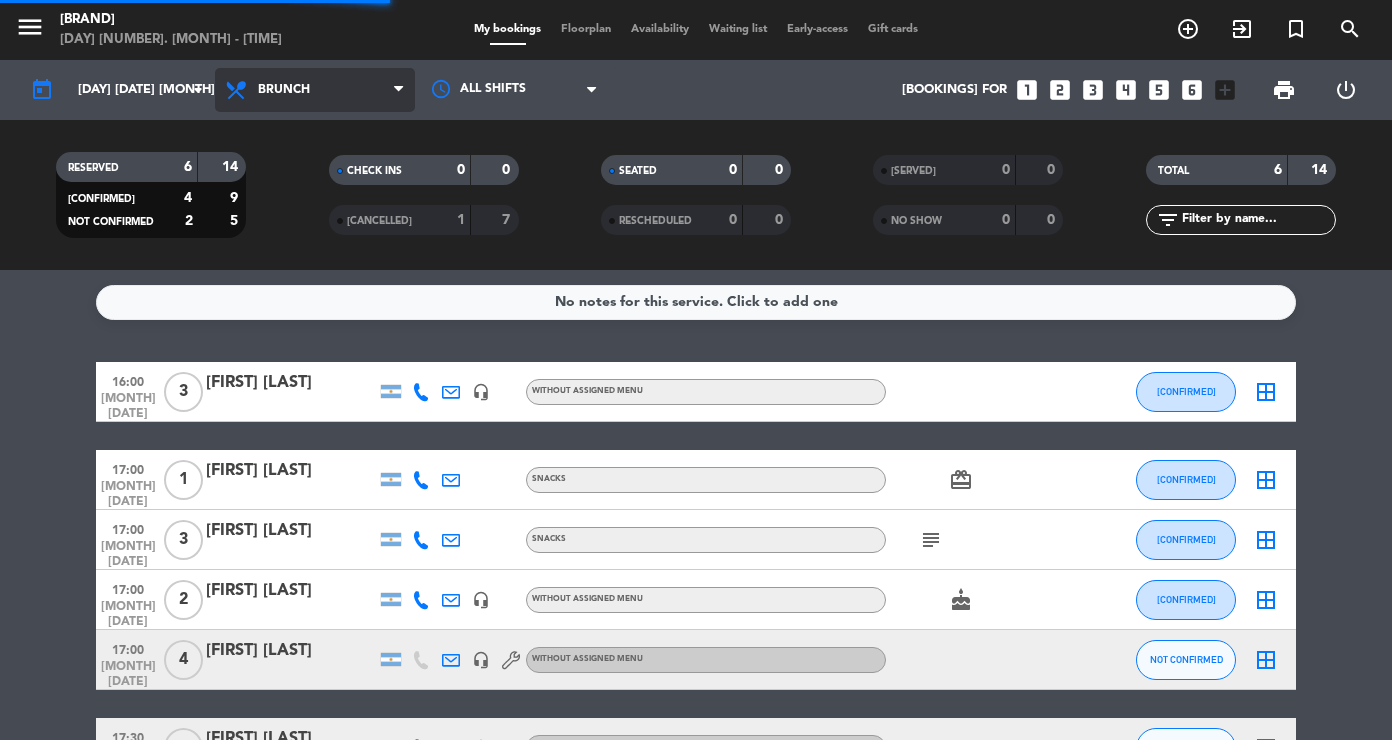 click on "Brunch" at bounding box center (315, 90) 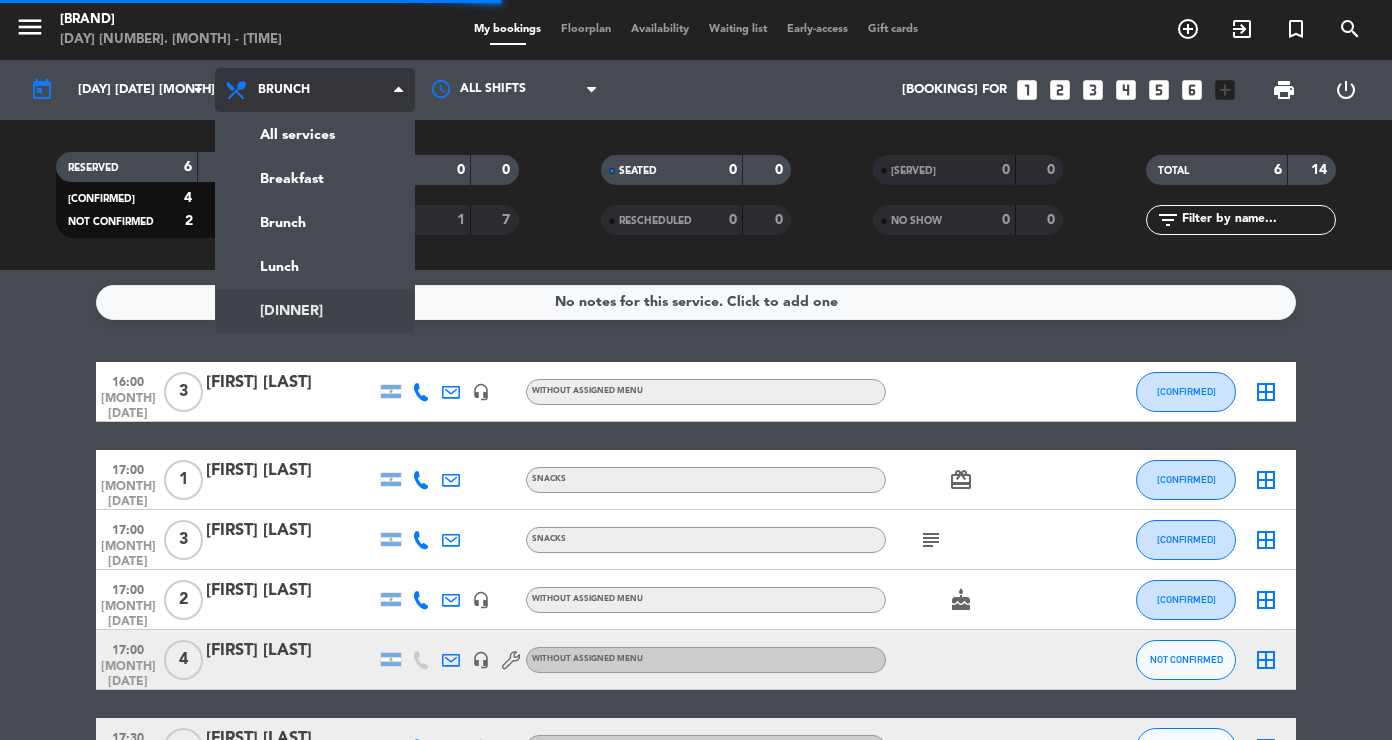 click on "menu  [BRAND]   [DAY] [NUMBER]. [MONTH] - [TIME]   My bookings   Floorplan   Availability   Waiting list   Early-access   Gift cards  add_circle_outline exit_to_app turned_in_not search today    [DAY] [NUMBER] [MONTH] arrow_drop_down  All services  Breakfast  Brunch  Lunch  Dinner  Brunch  All services  Breakfast  Brunch  Lunch  Dinner All shifts  Bookings for   looks_one   looks_two   looks_3   looks_4   looks_5   looks_6   add_box  print  power_settings_new   RESERVED   6   14   CONFIRMED   4   9   NOT CONFIRMED   2   5   CHECK INS   0   0   CANCELLED   1   7   SEATED   0   0   RESCHEDULED   0   0   SERVED   0   0   NO SHOW   0   0   TOTAL   6   14  filter_list  No notes for this service. Click to add one   [TIME] [MONTH] [NUMBER]   [FIRST] [LAST]   headset_mic  Without assigned menu CONFIRMED  border_all   [TIME] [MONTH] [NUMBER]   [FIRST] [LAST]   Snacks  card_giftcard  CONFIRMED  border_all   [TIME] [MONTH] [NUMBER]   [FIRST] [LAST]   Snacks  subject  CONFIRMED  border_all   [TIME] [MONTH] [NUMBER]   headset_mic   cake" 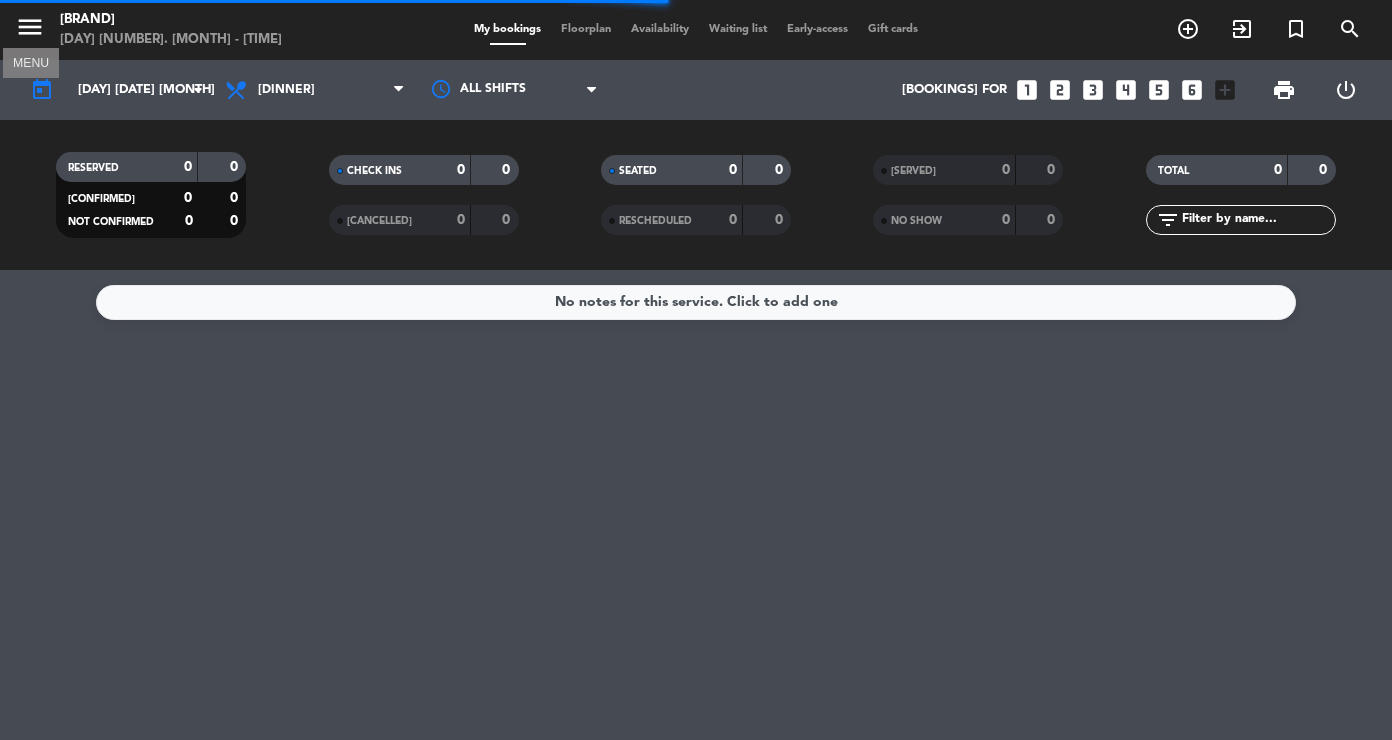 click on "menu" at bounding box center (30, 27) 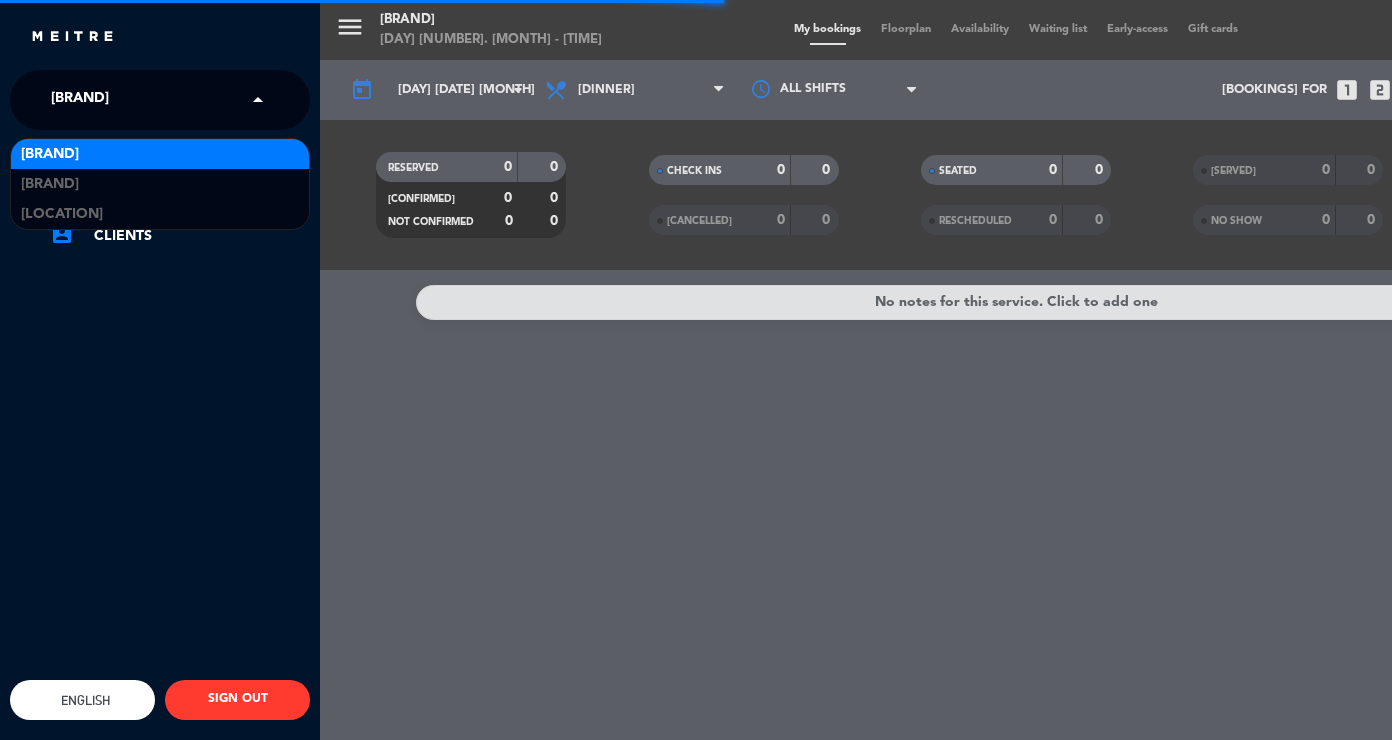 click on "[BRAND]" 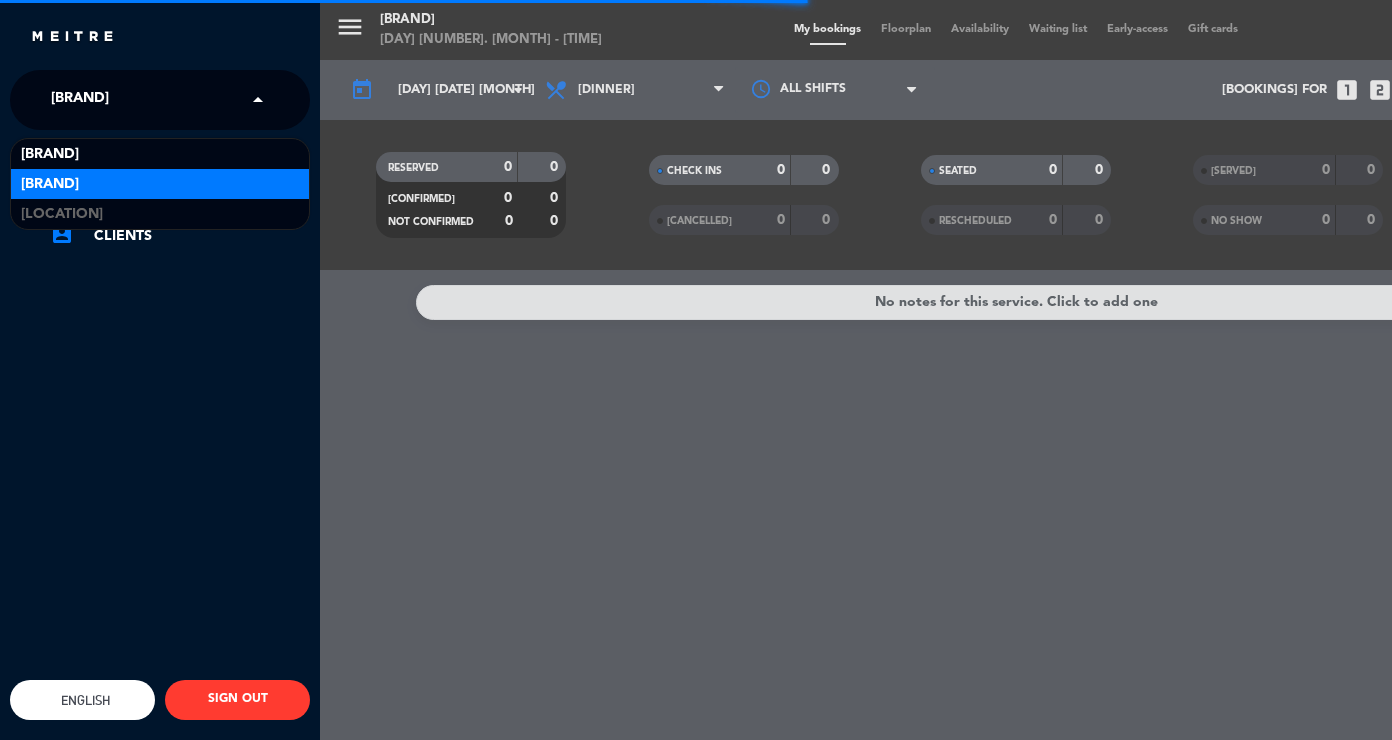 click on "[BRAND]" at bounding box center [50, 184] 